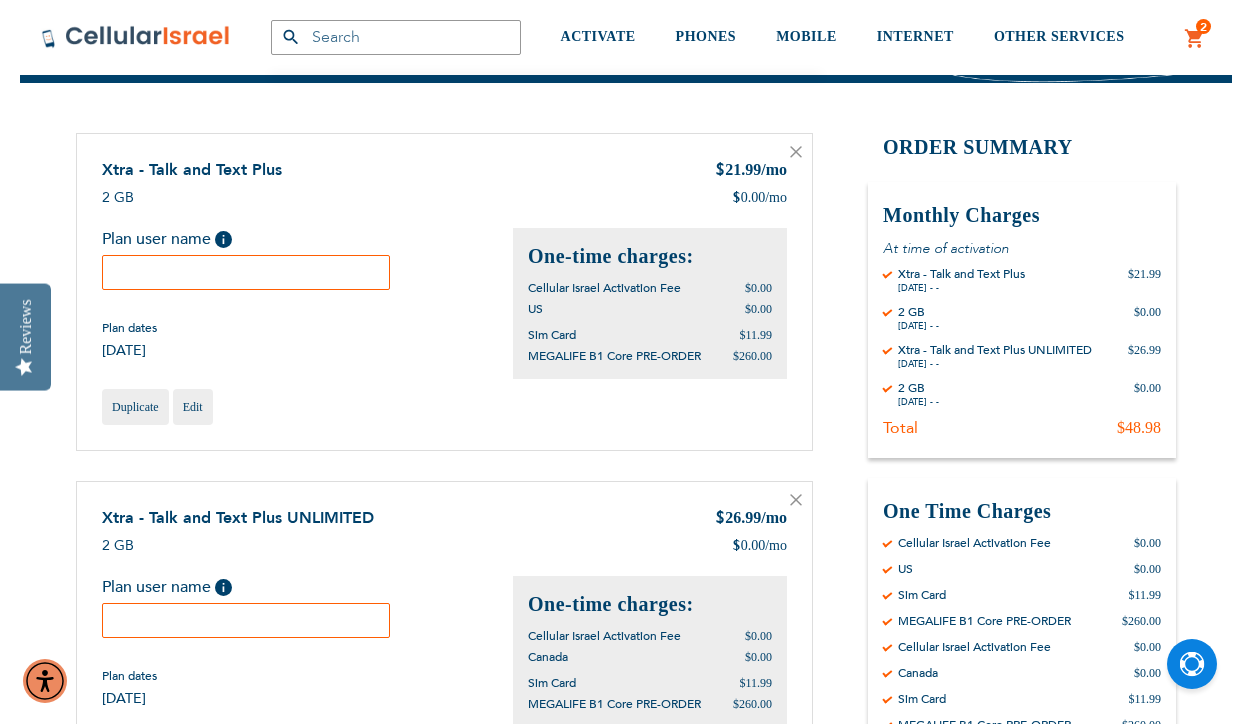 scroll, scrollTop: 148, scrollLeft: 0, axis: vertical 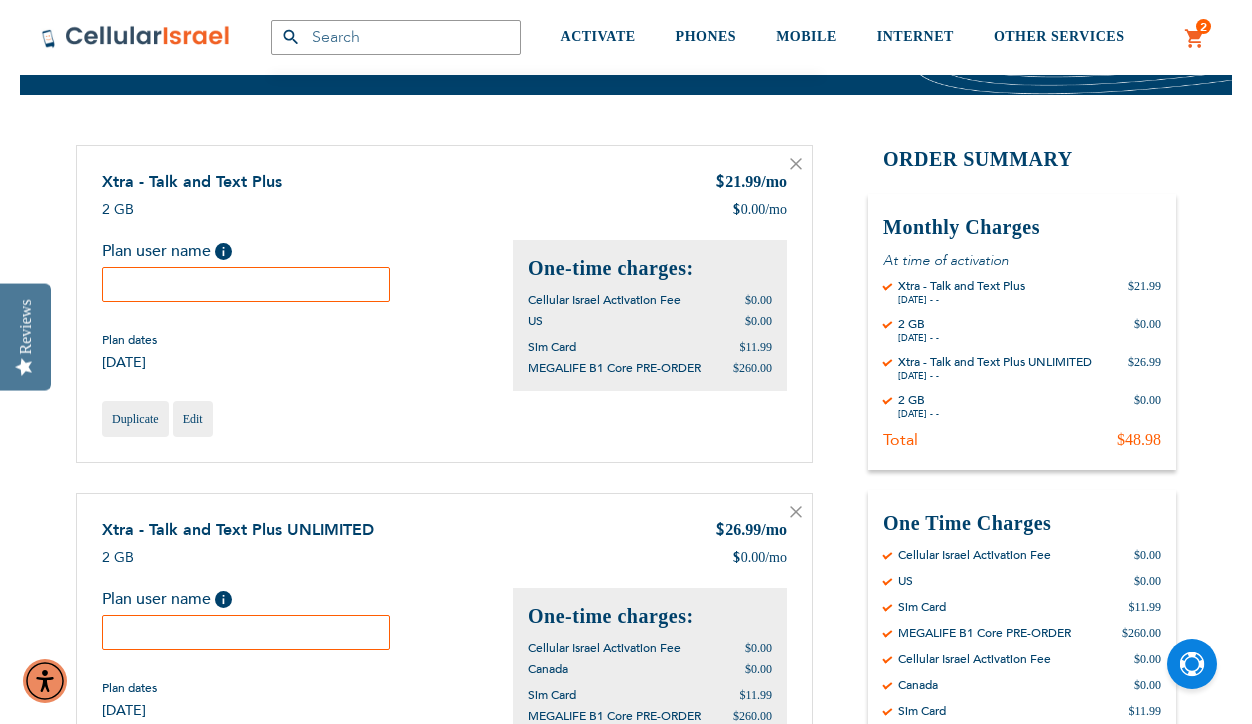 click 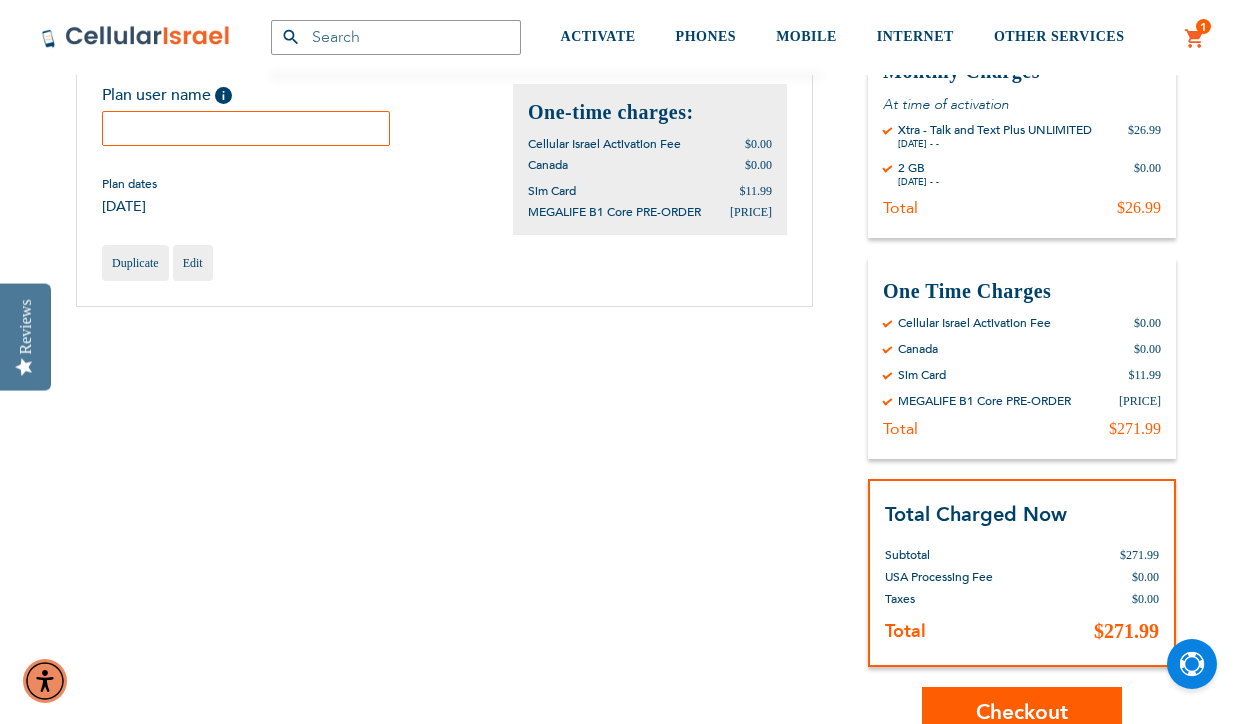 scroll, scrollTop: 303, scrollLeft: 0, axis: vertical 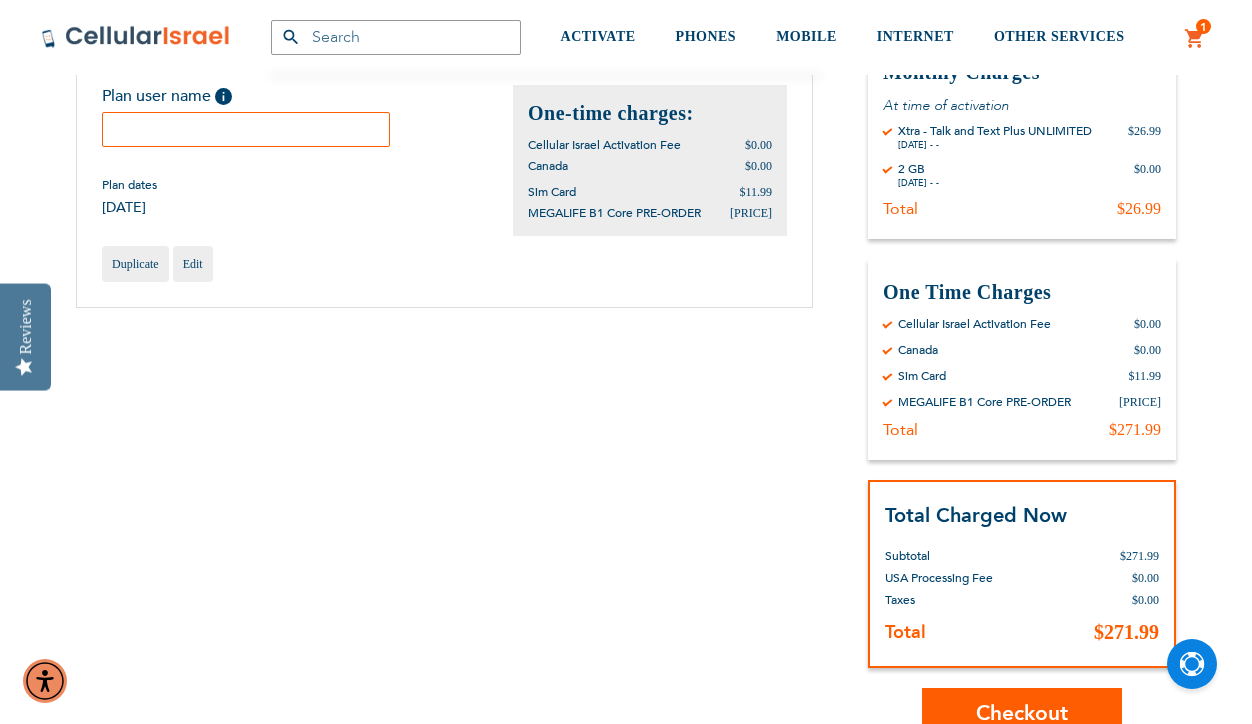 click on "Checkout" at bounding box center [1022, 713] 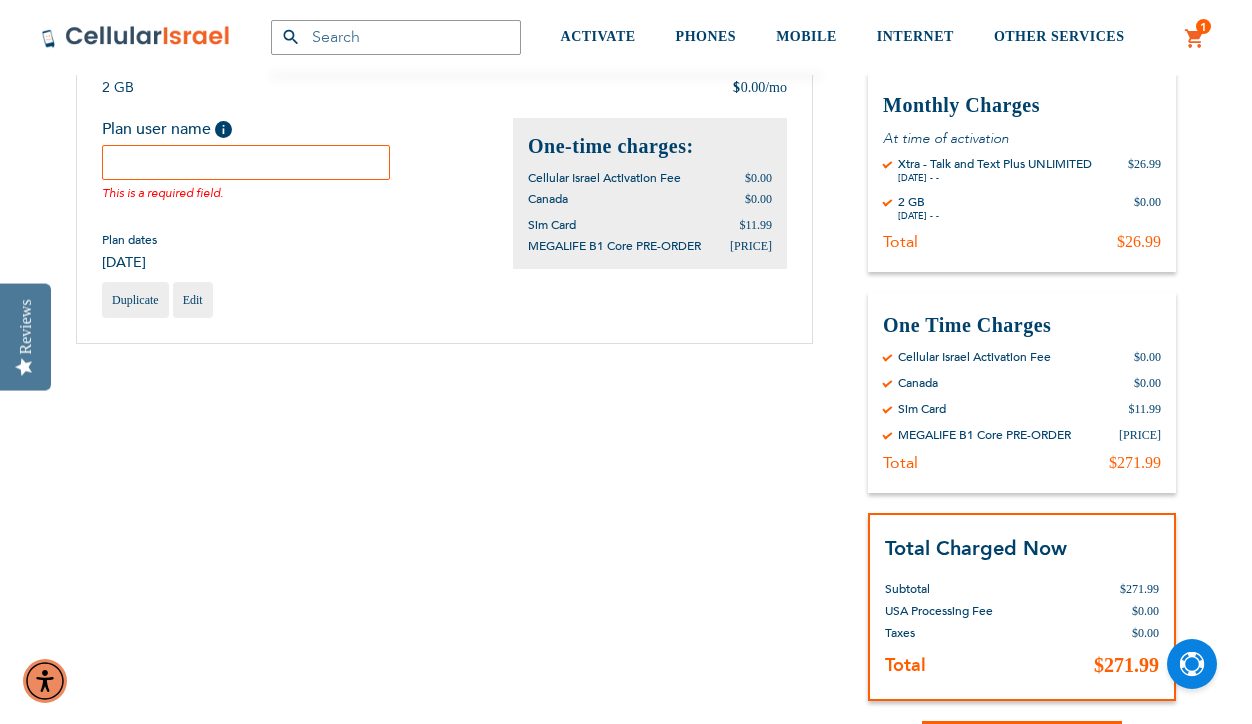 scroll, scrollTop: 264, scrollLeft: 0, axis: vertical 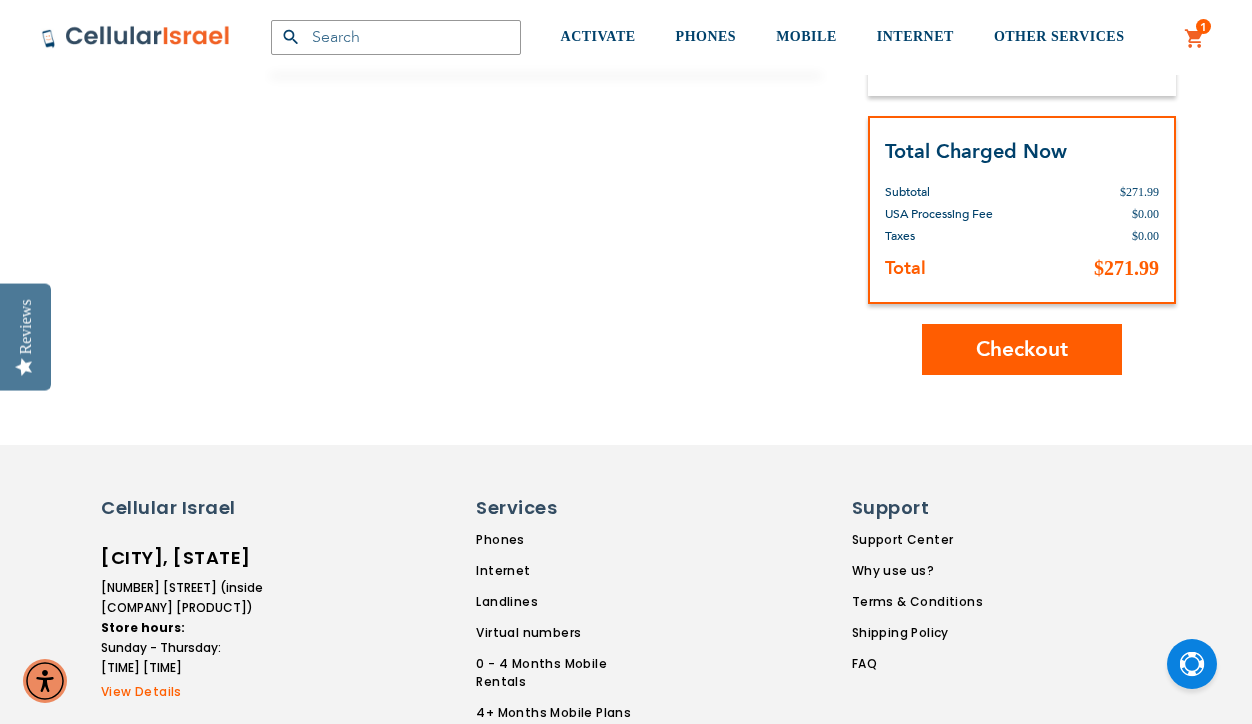 click on "Checkout" at bounding box center (1022, 349) 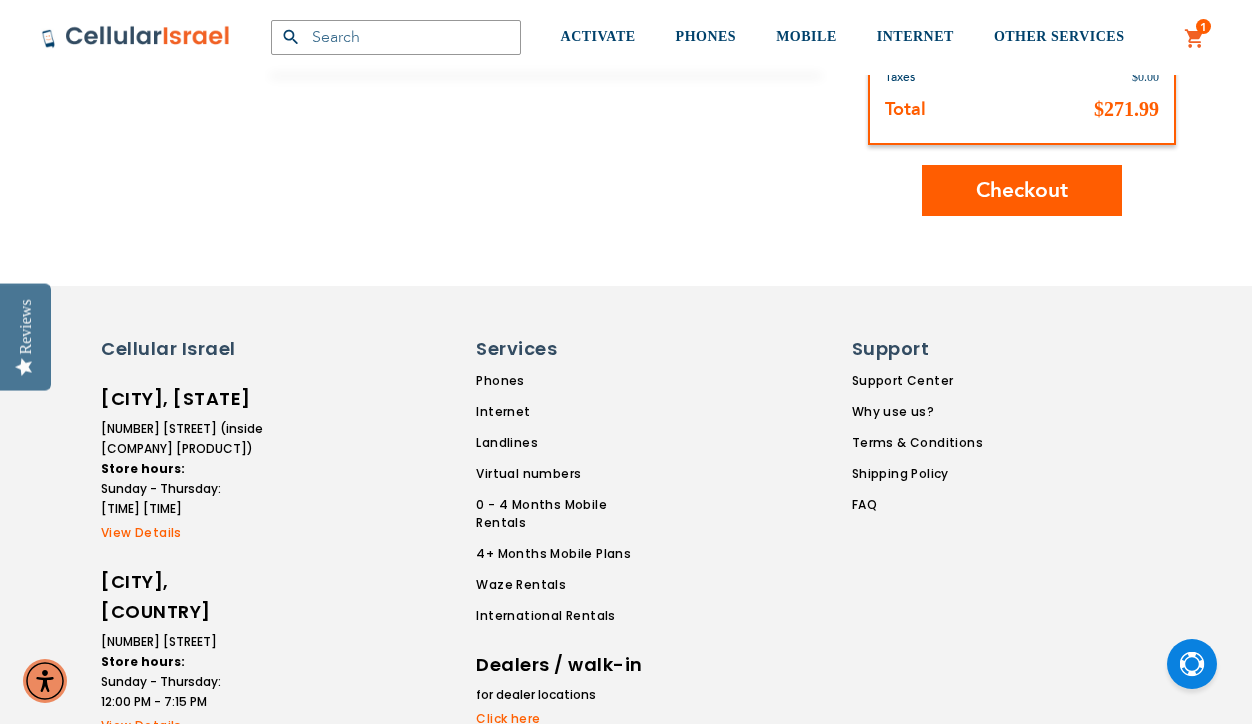 scroll, scrollTop: 868, scrollLeft: 0, axis: vertical 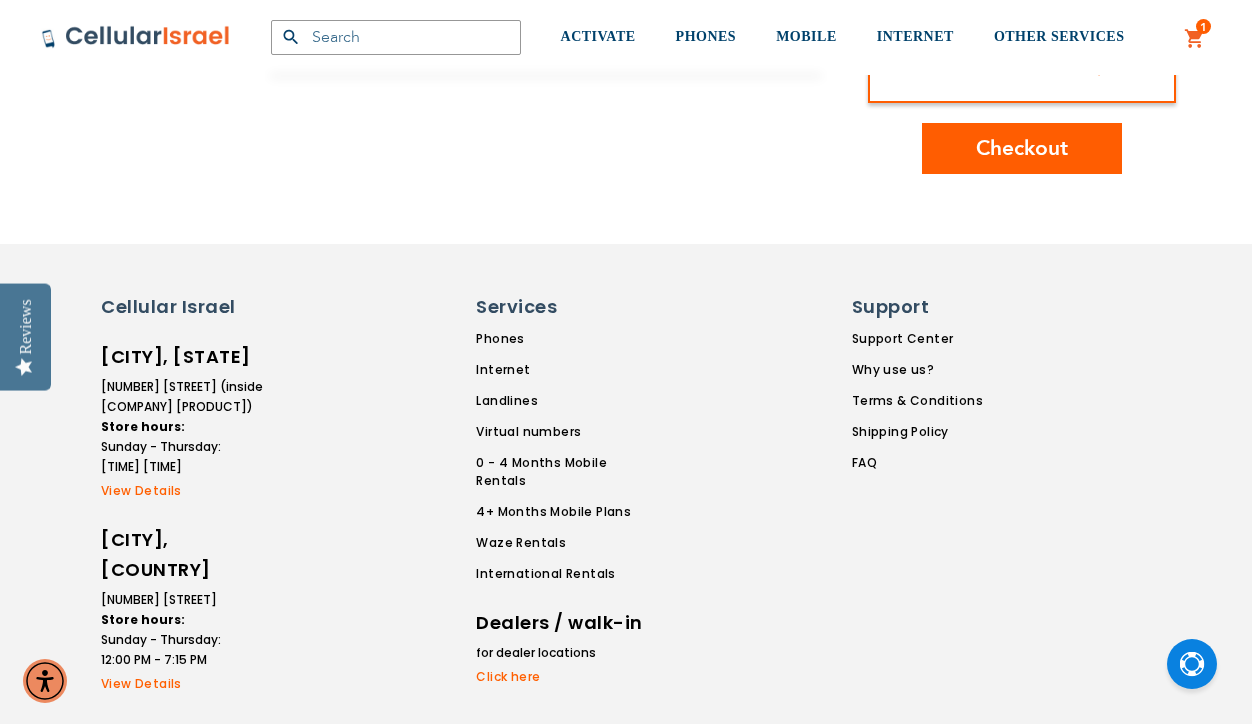 type on "[FIRST] [LAST]" 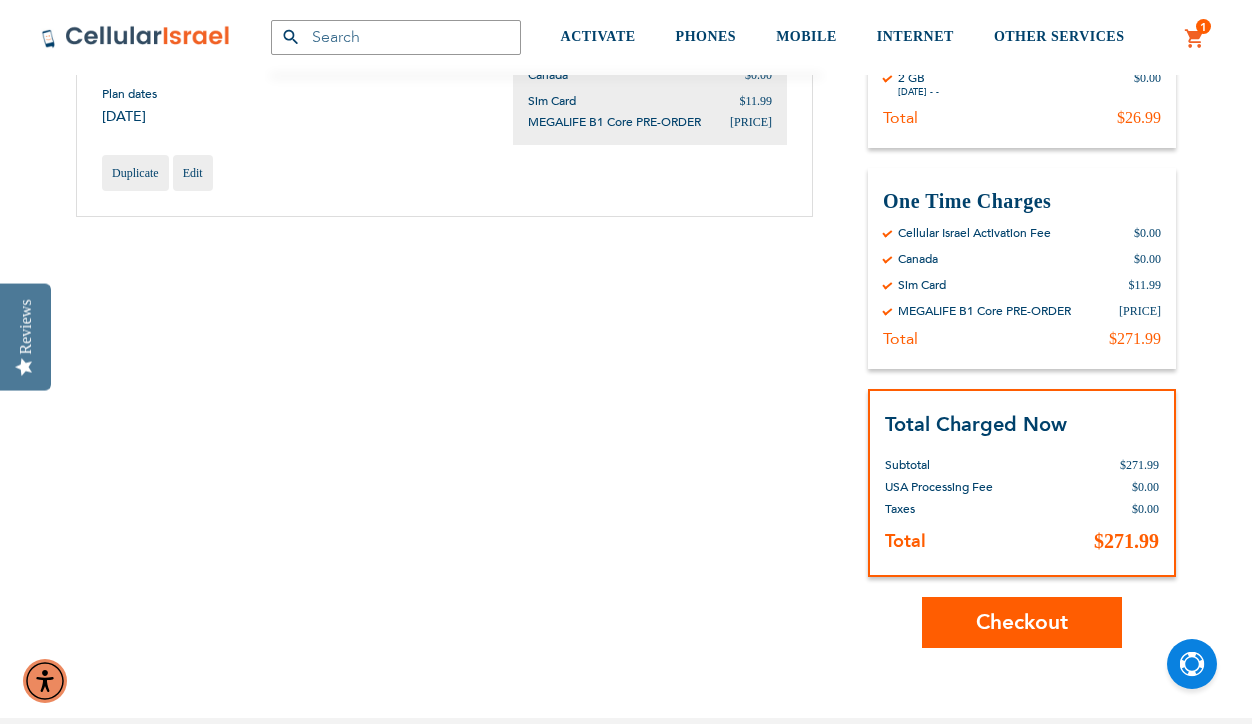 scroll, scrollTop: 140, scrollLeft: 0, axis: vertical 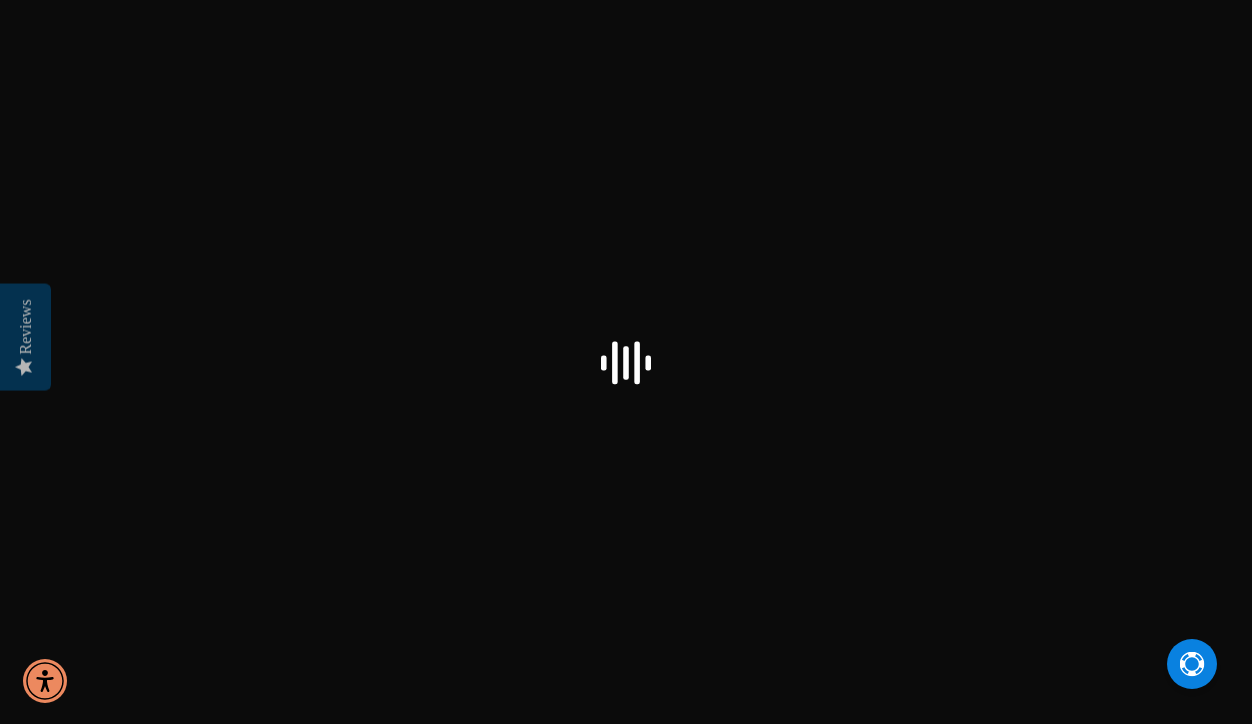 select on "[COUNTRY]" 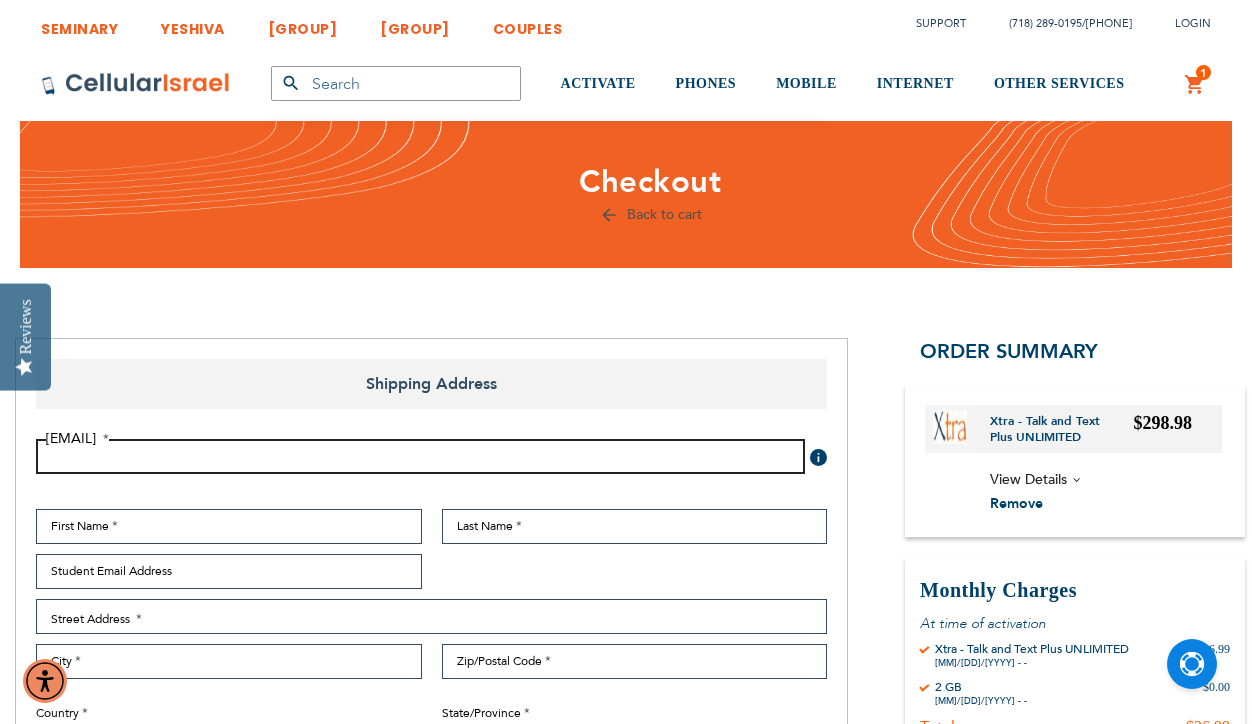 click on "Email Address" at bounding box center (420, 456) 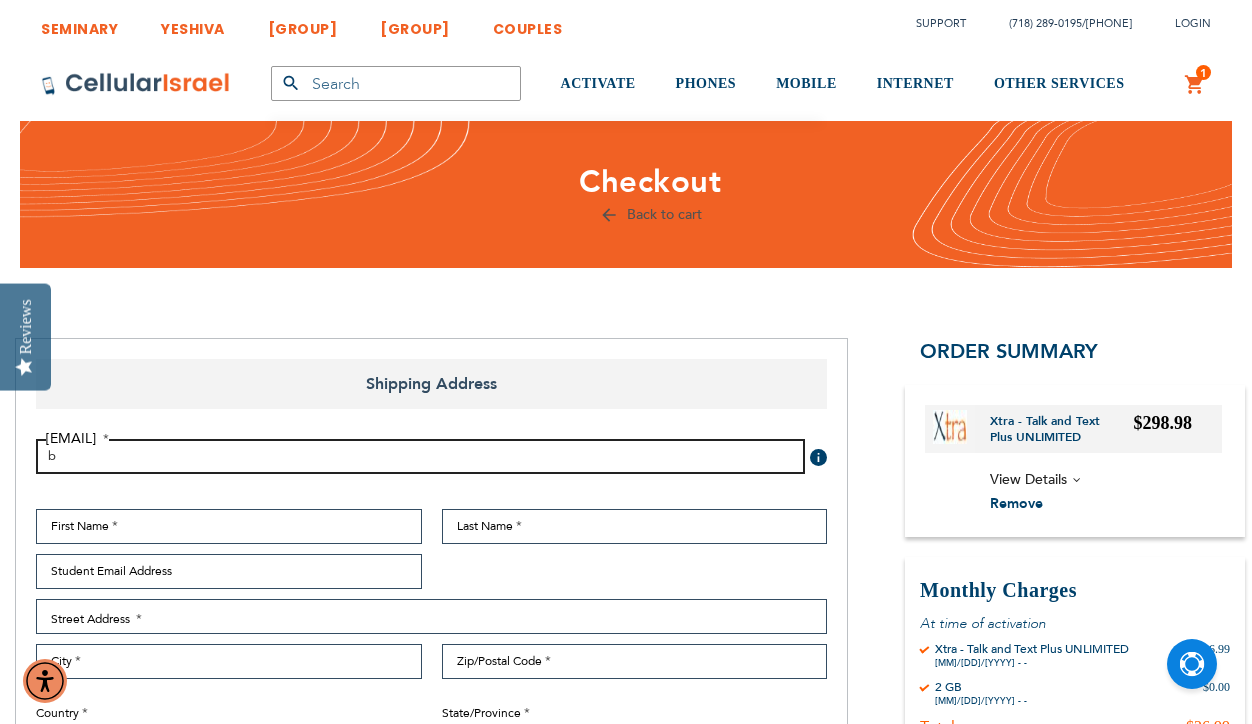 type on "[EMAIL]" 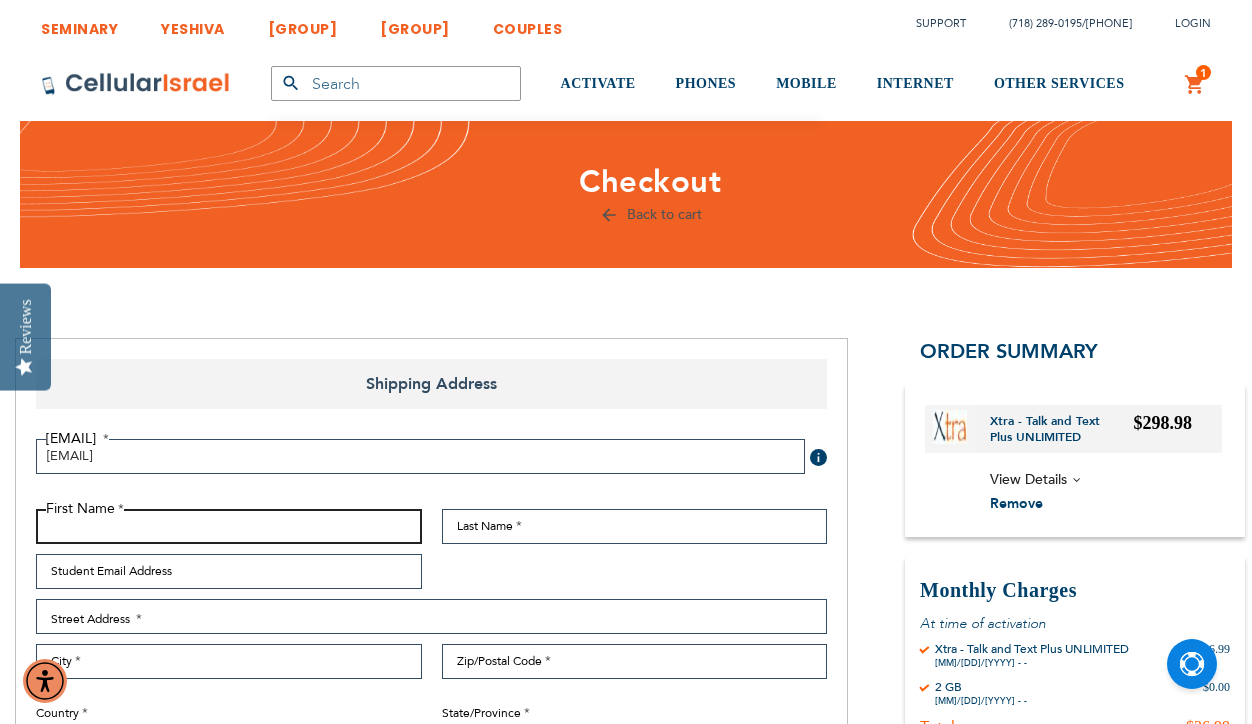 click on "First Name" at bounding box center [229, 526] 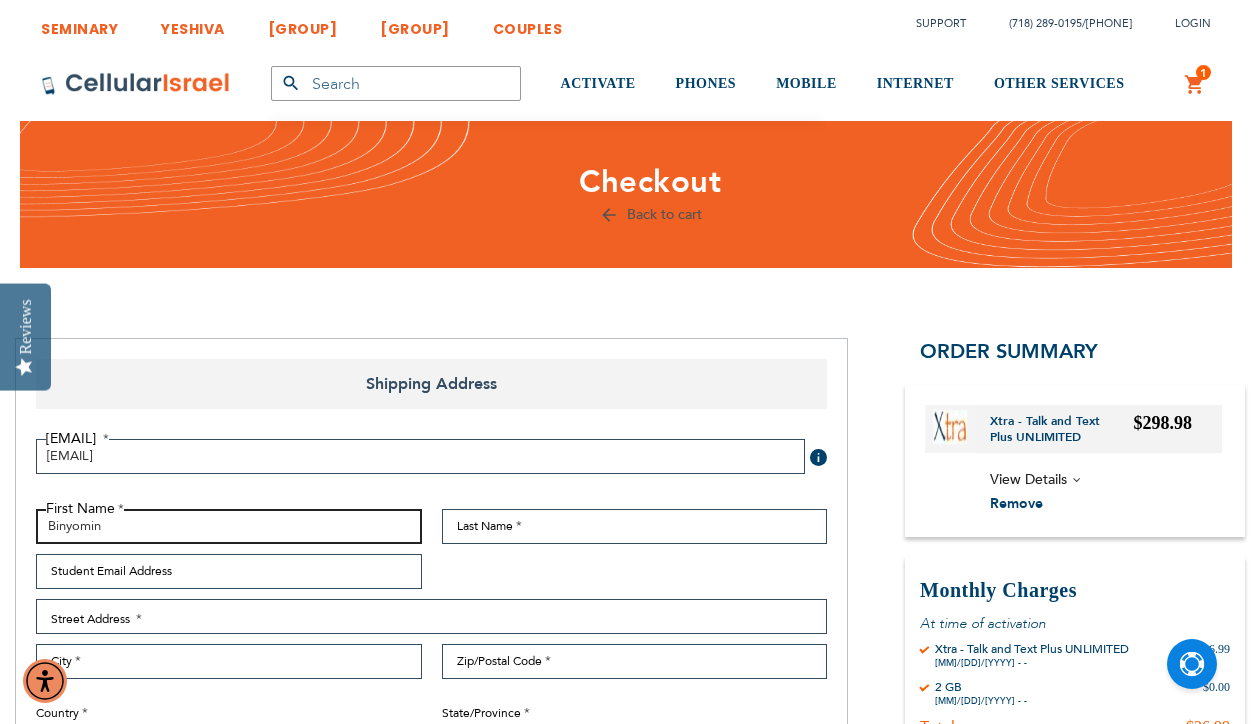 type on "[FIRST]" 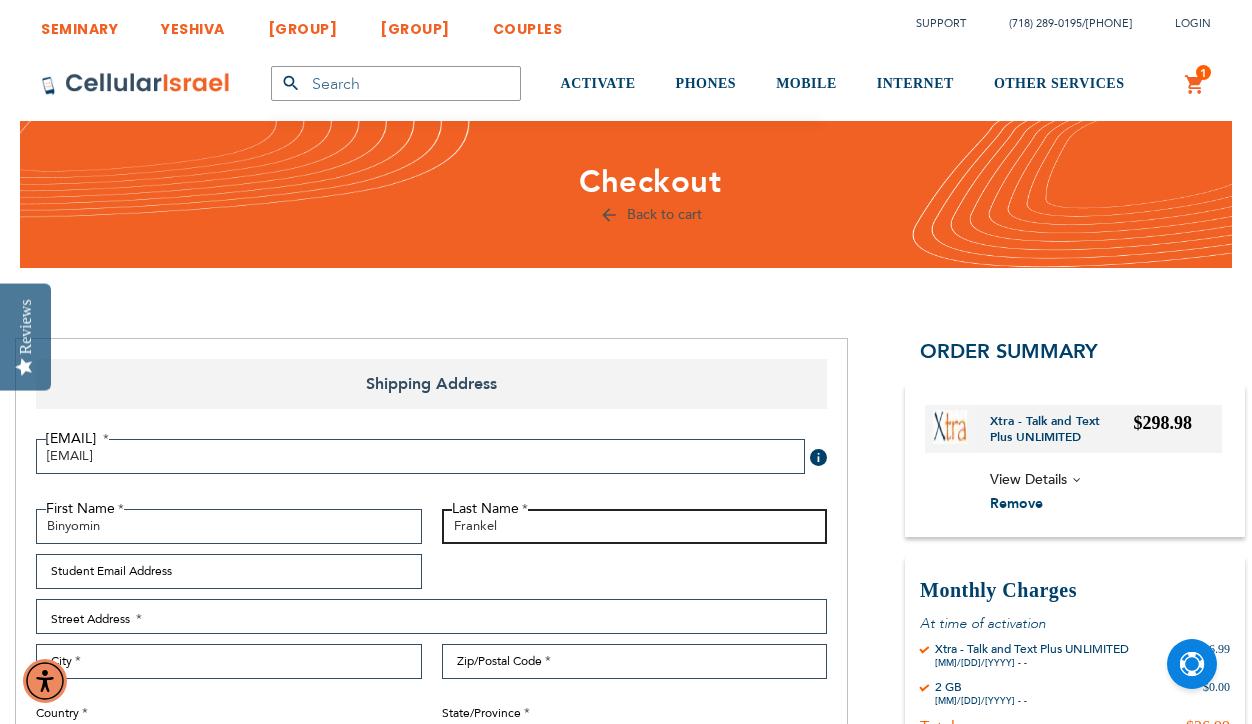 type on "Frankel" 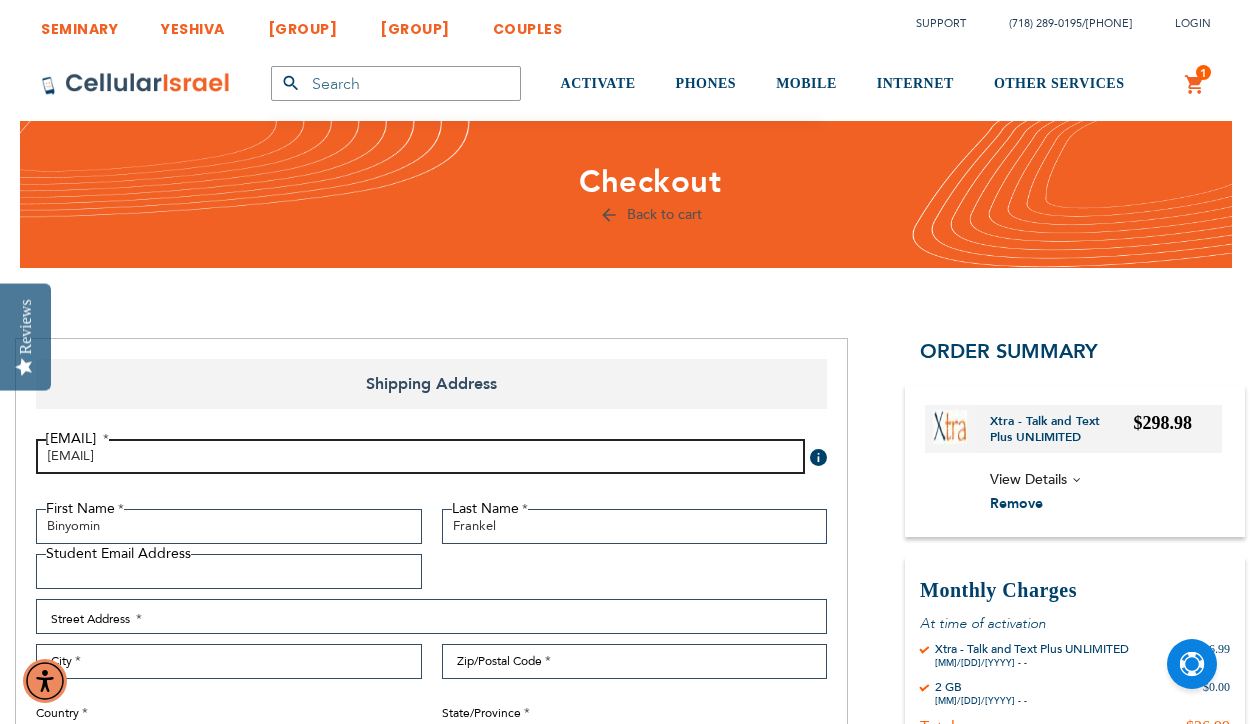 click on "benofrankel@gmail.com" at bounding box center [420, 456] 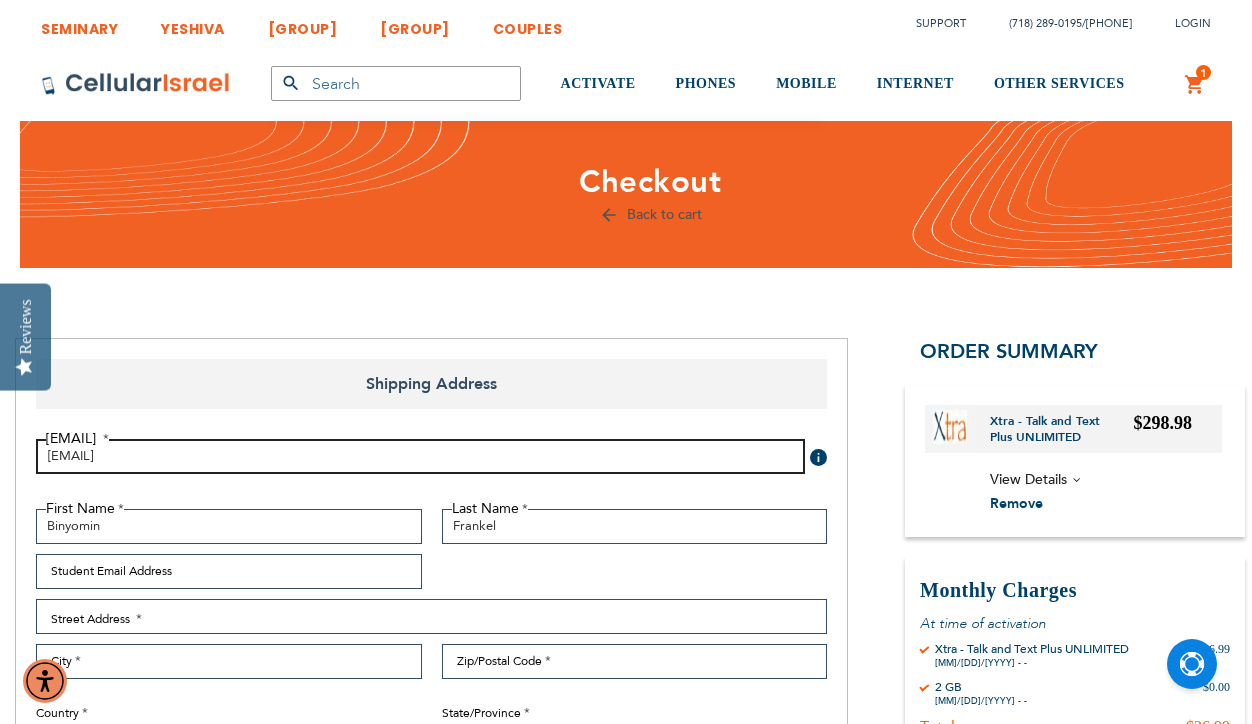 click on "benofrankel@gmail.com" at bounding box center (420, 456) 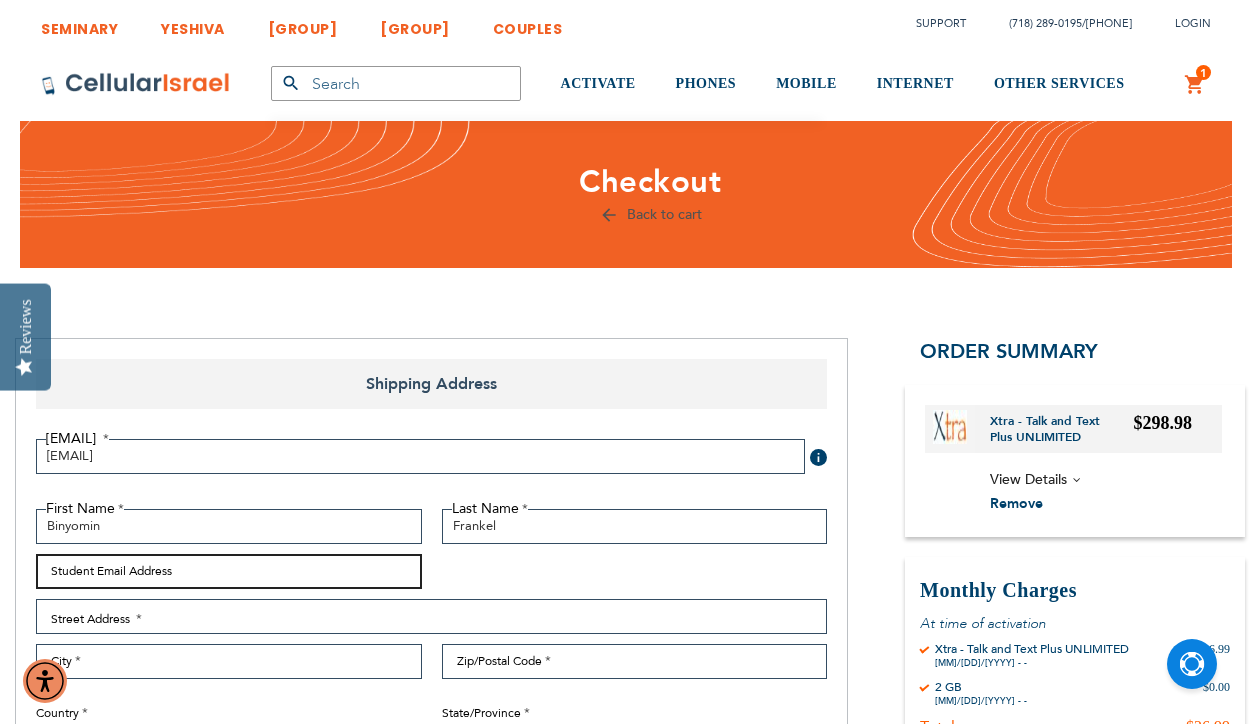 click on "Student Email Address" at bounding box center [229, 571] 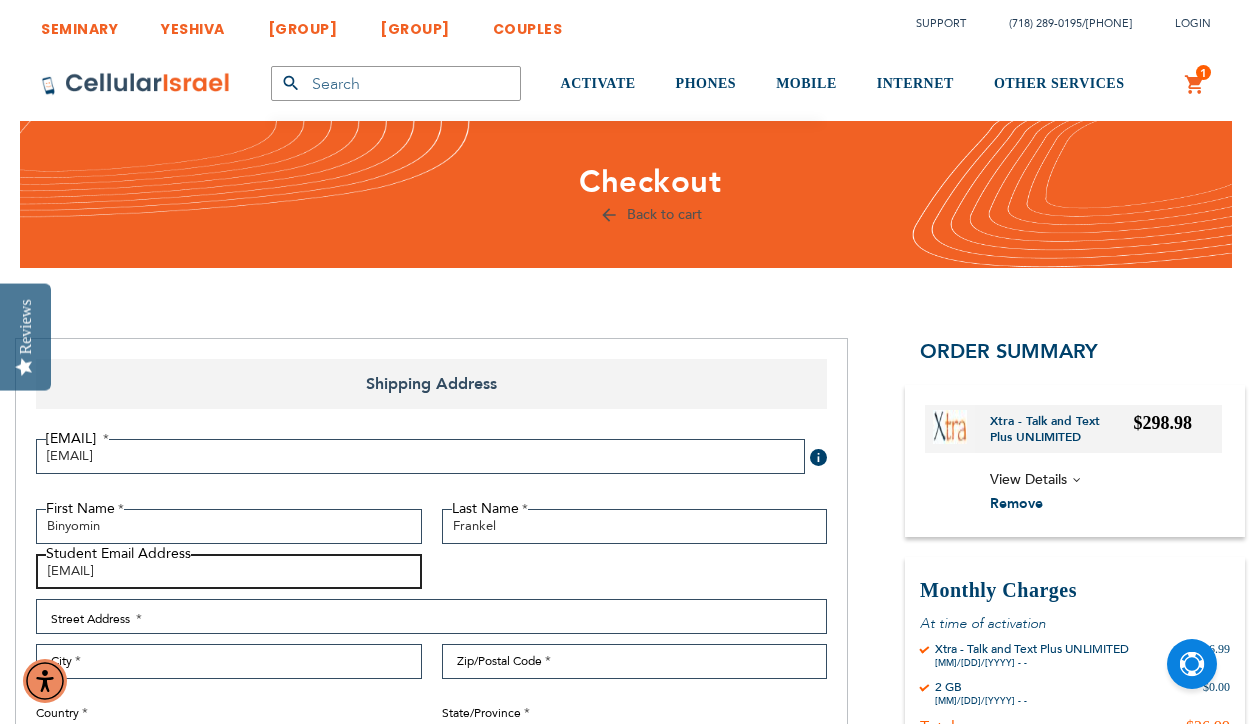 type on "benofrankel@gmail.com" 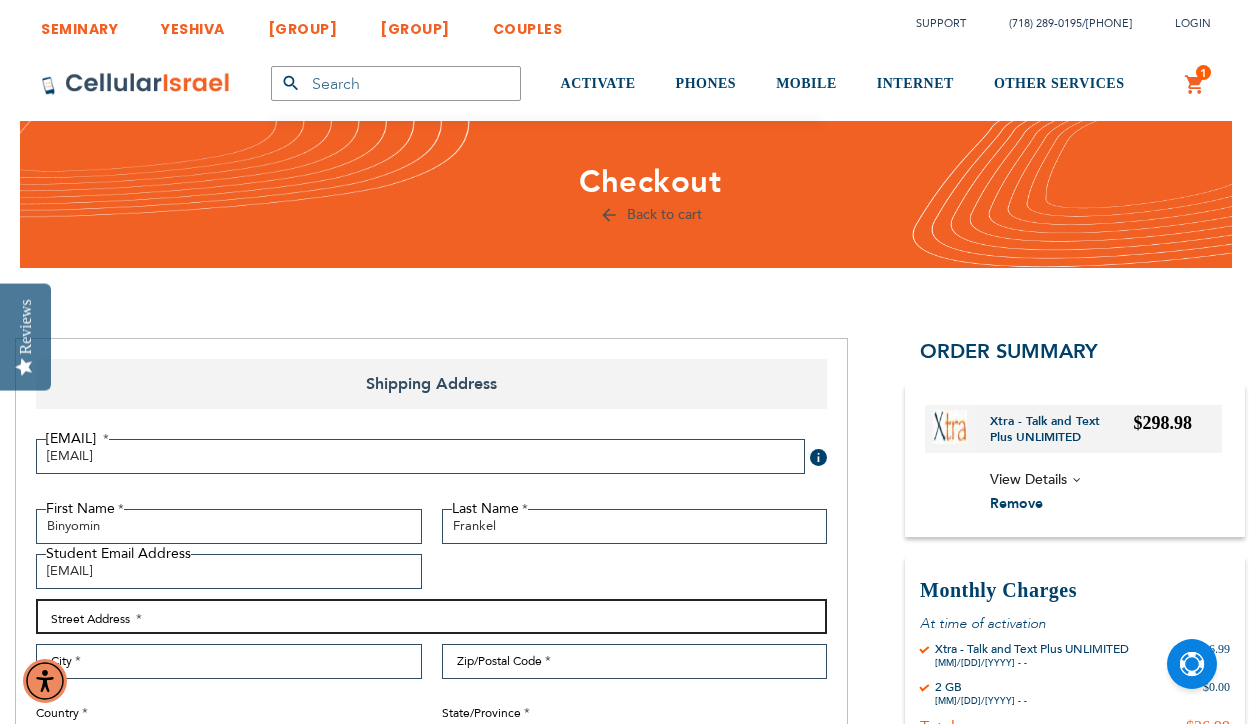 click on "Street Address: Line 1" at bounding box center [431, 616] 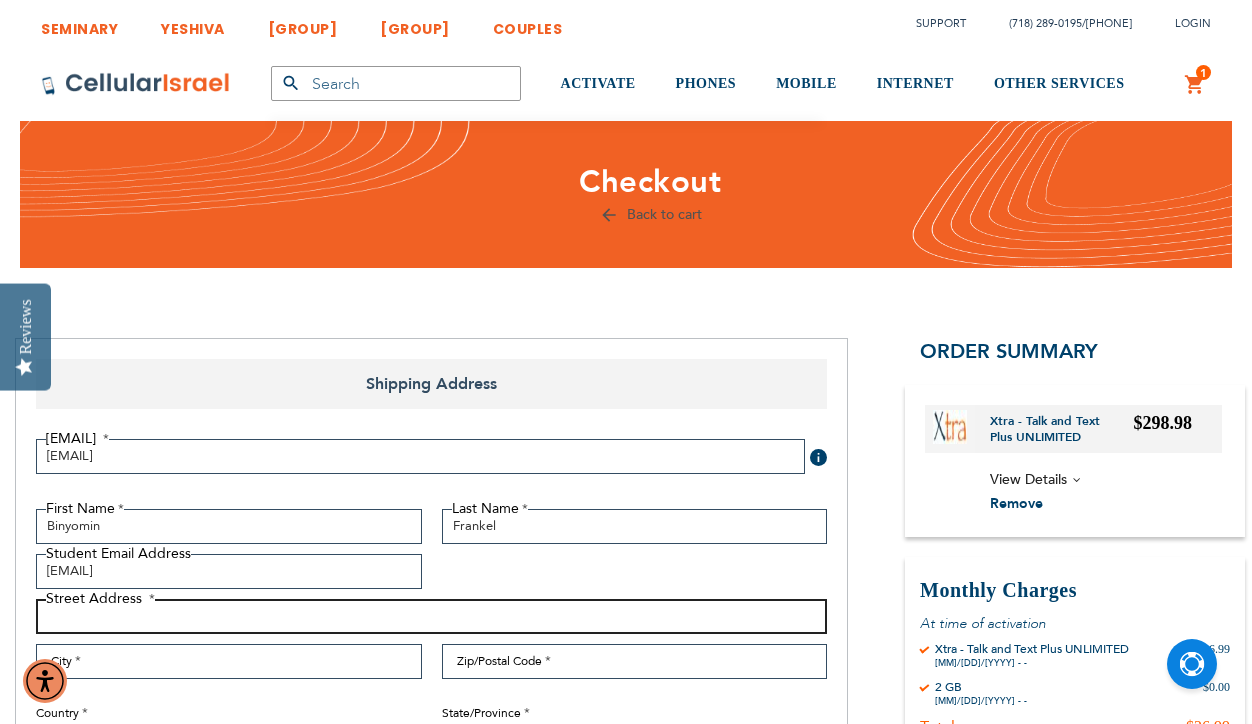 type on "29 Viewmount Avenue" 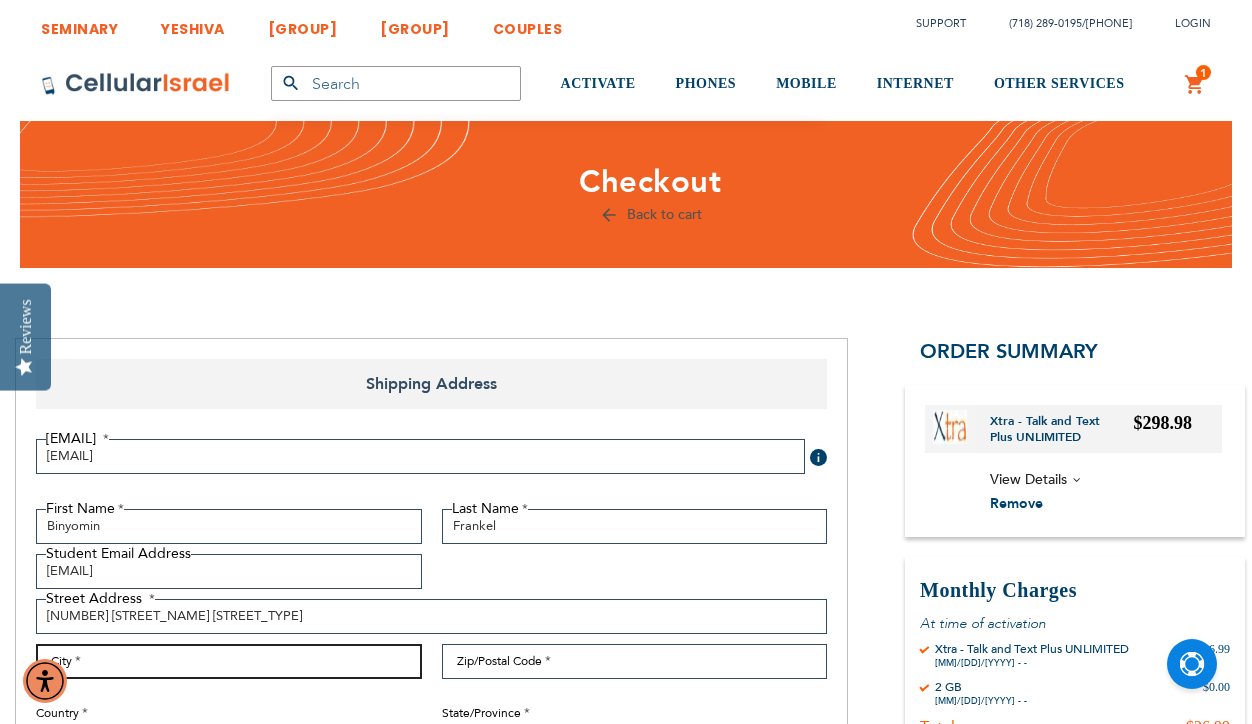 type on "Toronto" 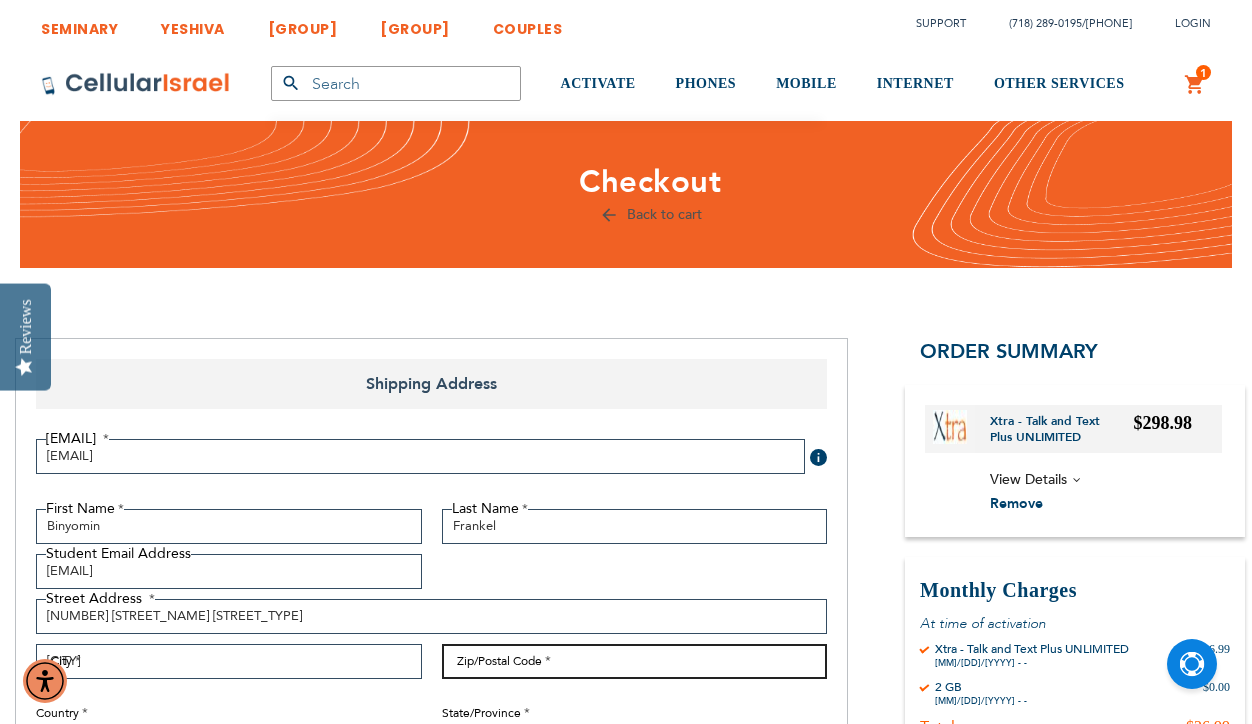 type on "M6B 1T2" 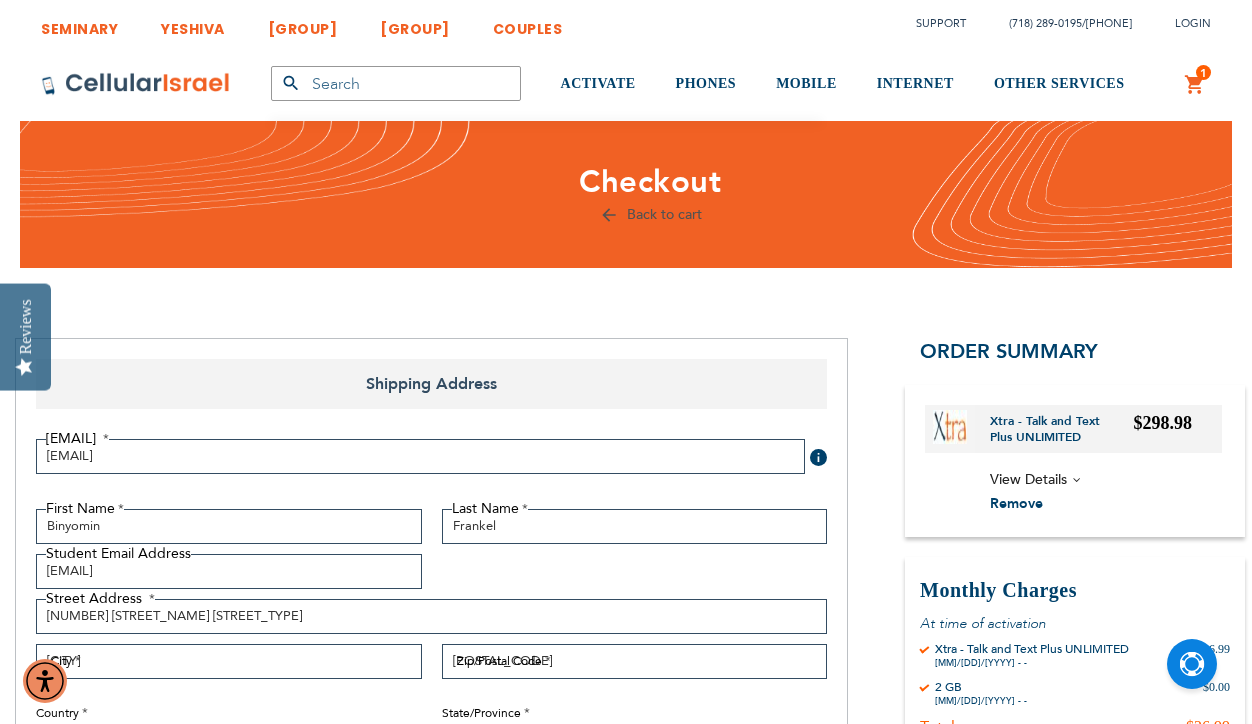select on "CA" 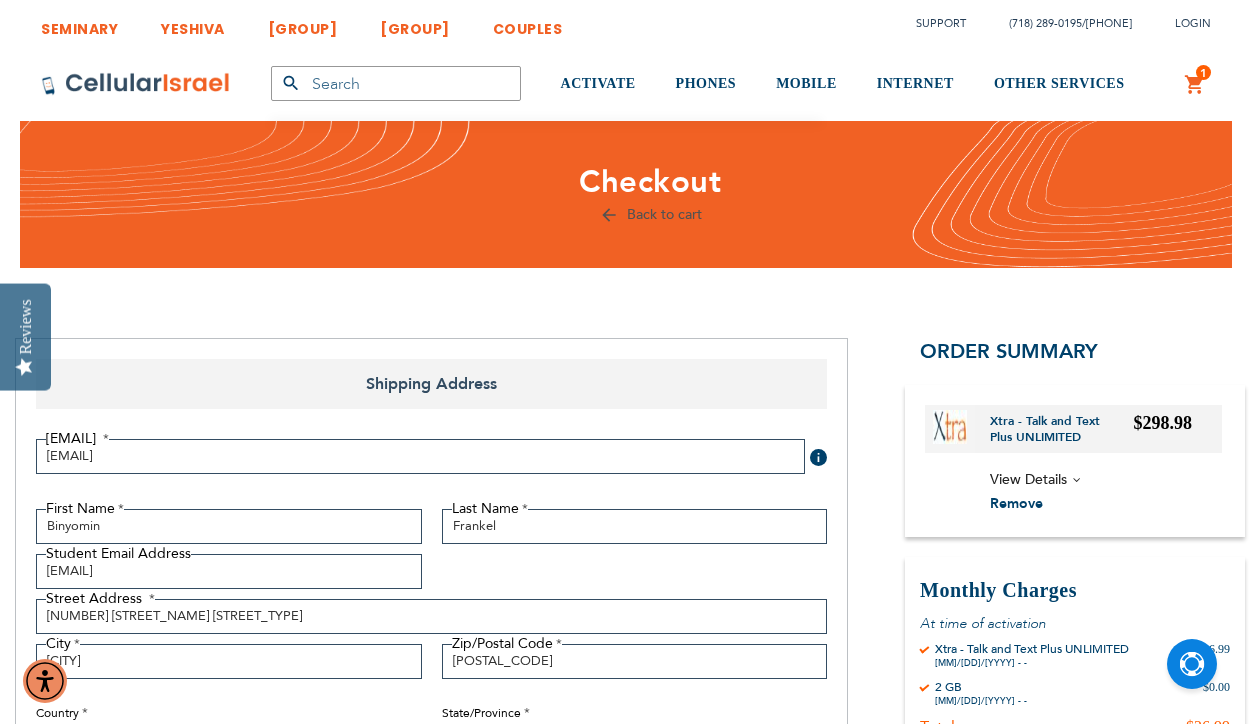 select on "74" 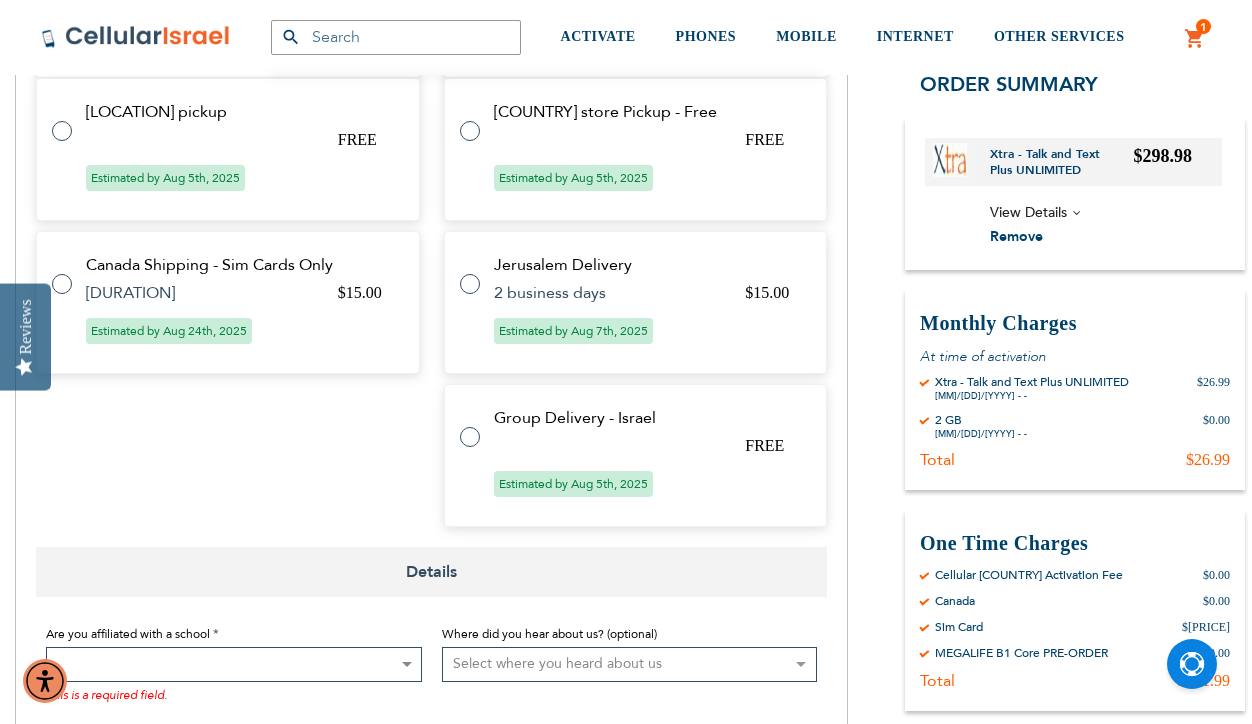 scroll, scrollTop: 986, scrollLeft: 0, axis: vertical 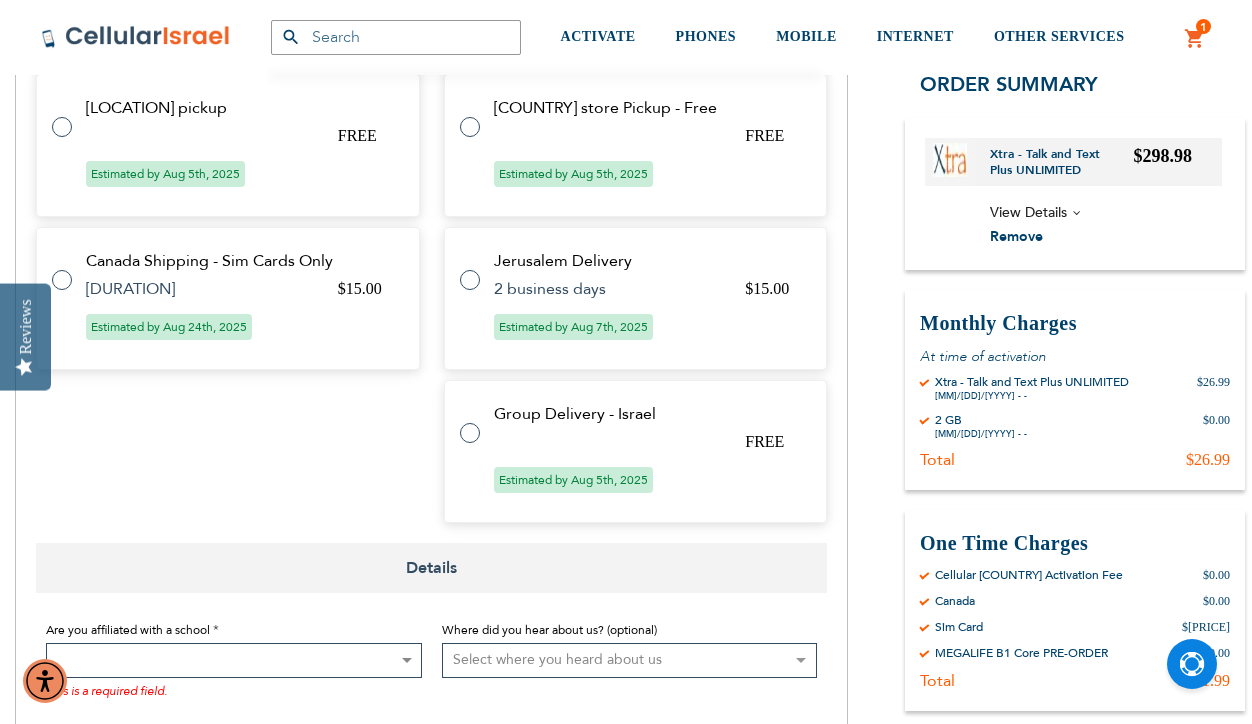 click on "Group Delivery - Israel
FREE
Estimated by Aug 5th, 2025" at bounding box center [636, 451] 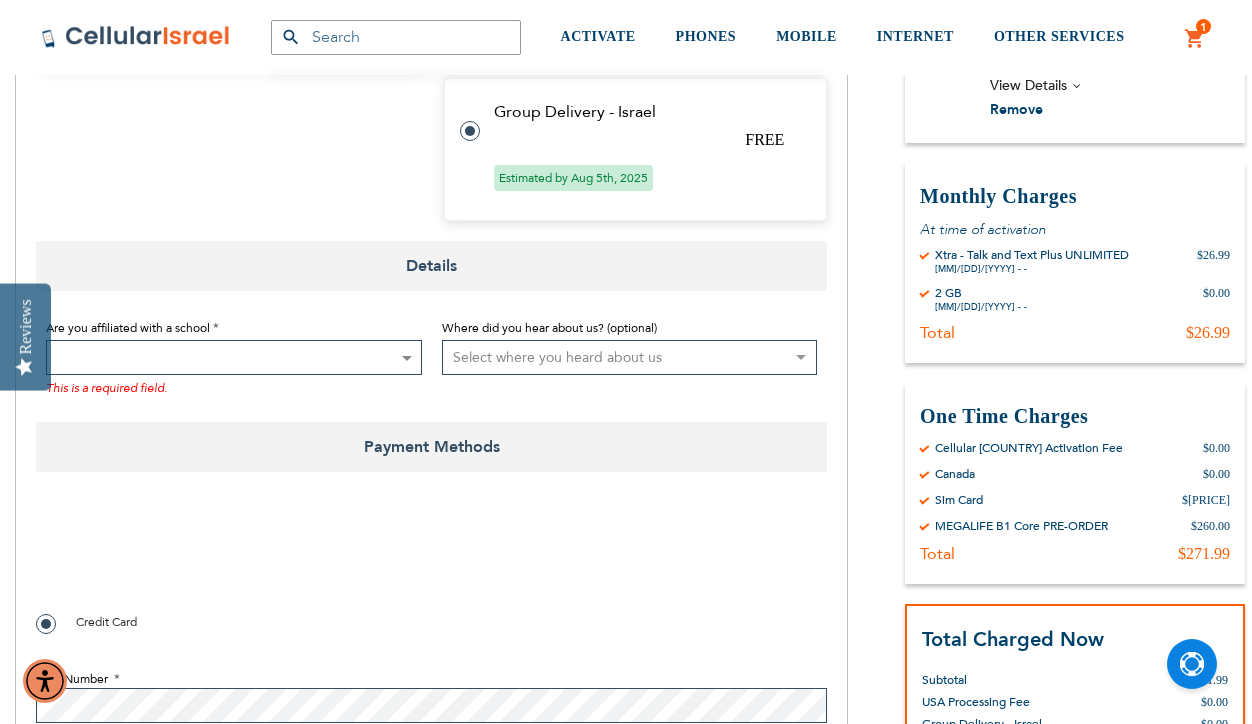 scroll, scrollTop: 1321, scrollLeft: 0, axis: vertical 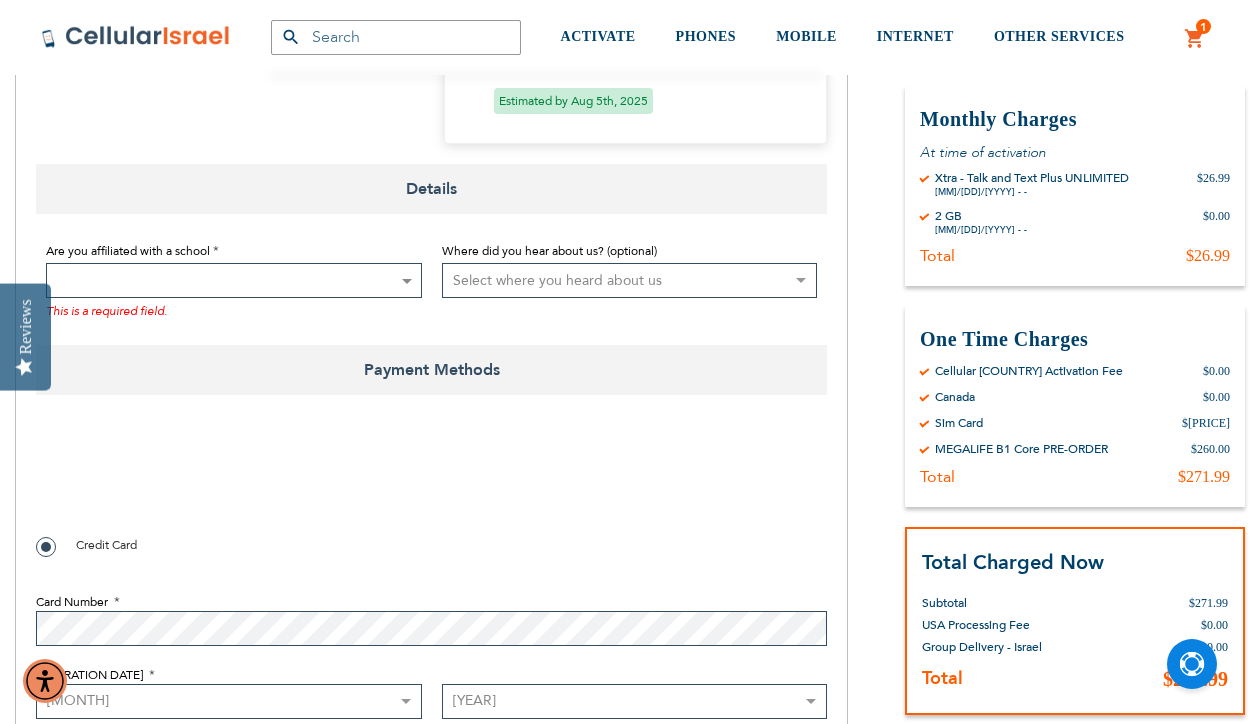 click at bounding box center [234, 280] 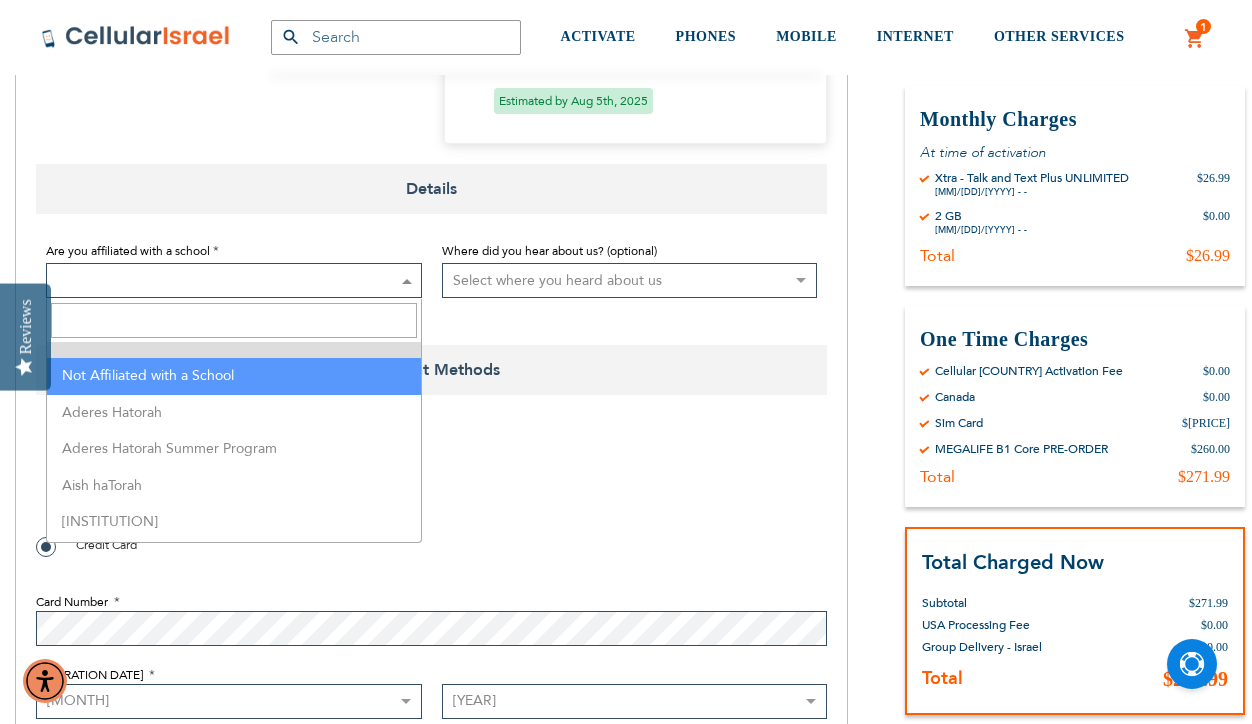 scroll, scrollTop: 18, scrollLeft: 0, axis: vertical 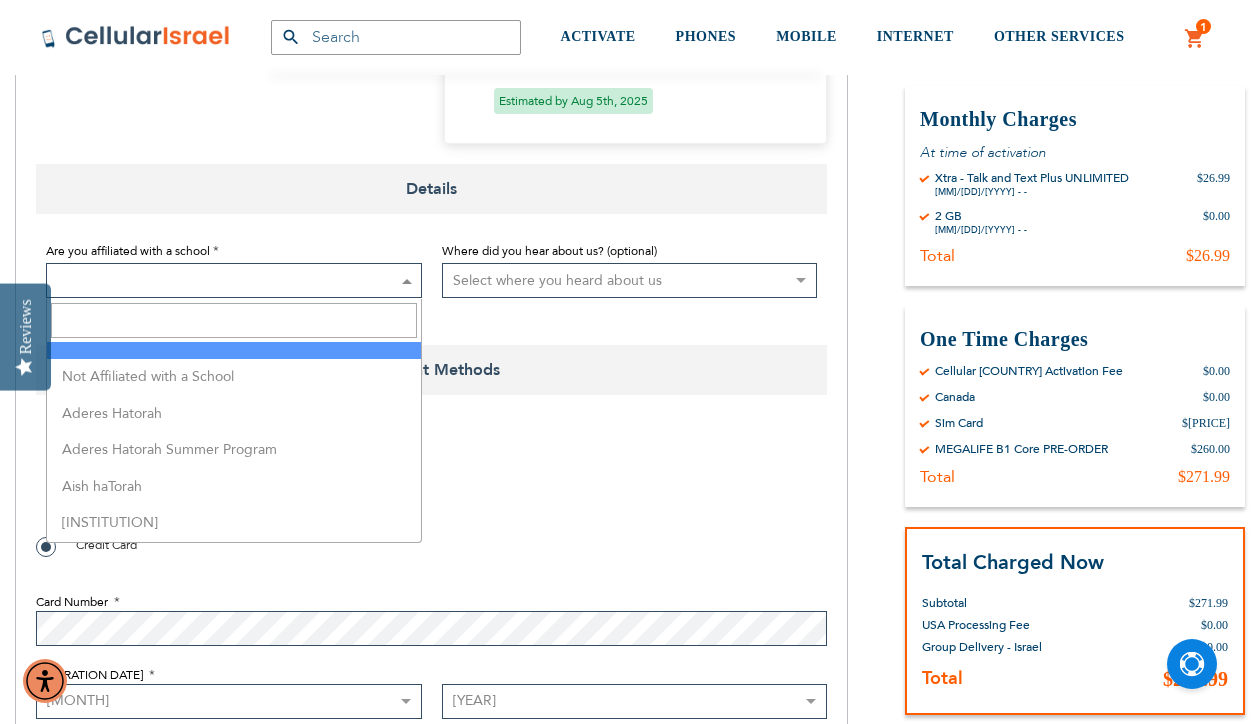 click at bounding box center (234, 320) 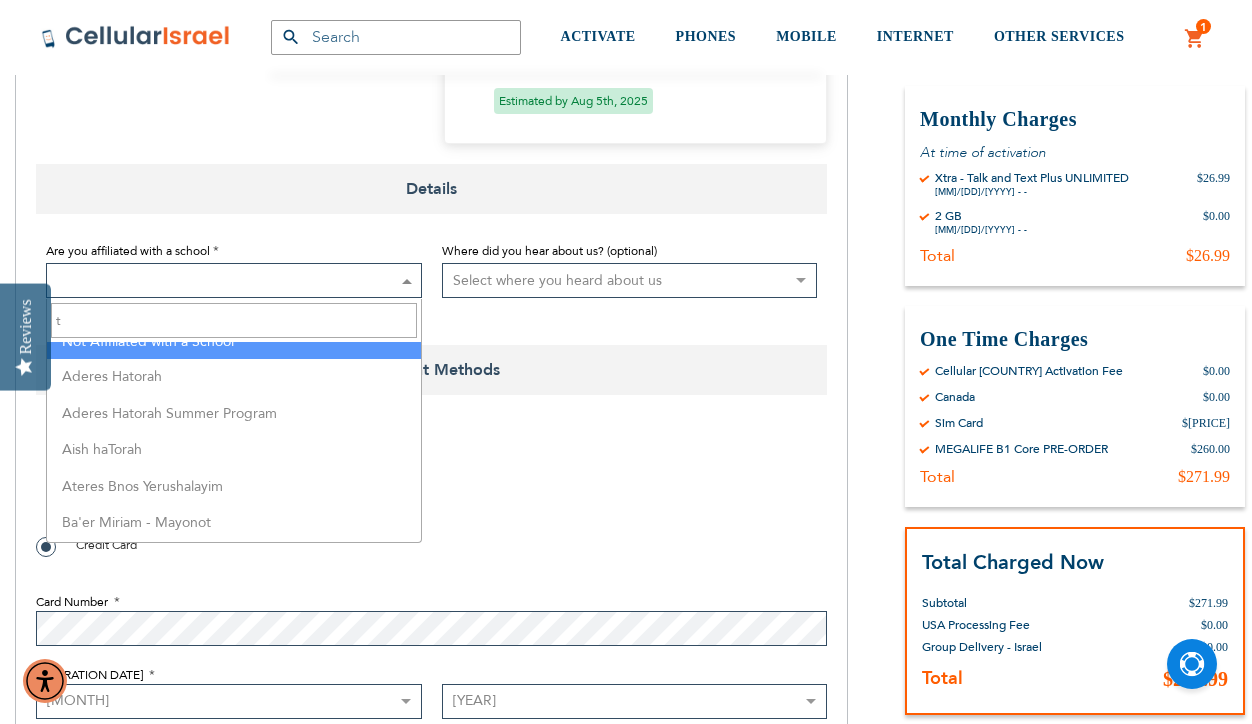 scroll, scrollTop: 0, scrollLeft: 0, axis: both 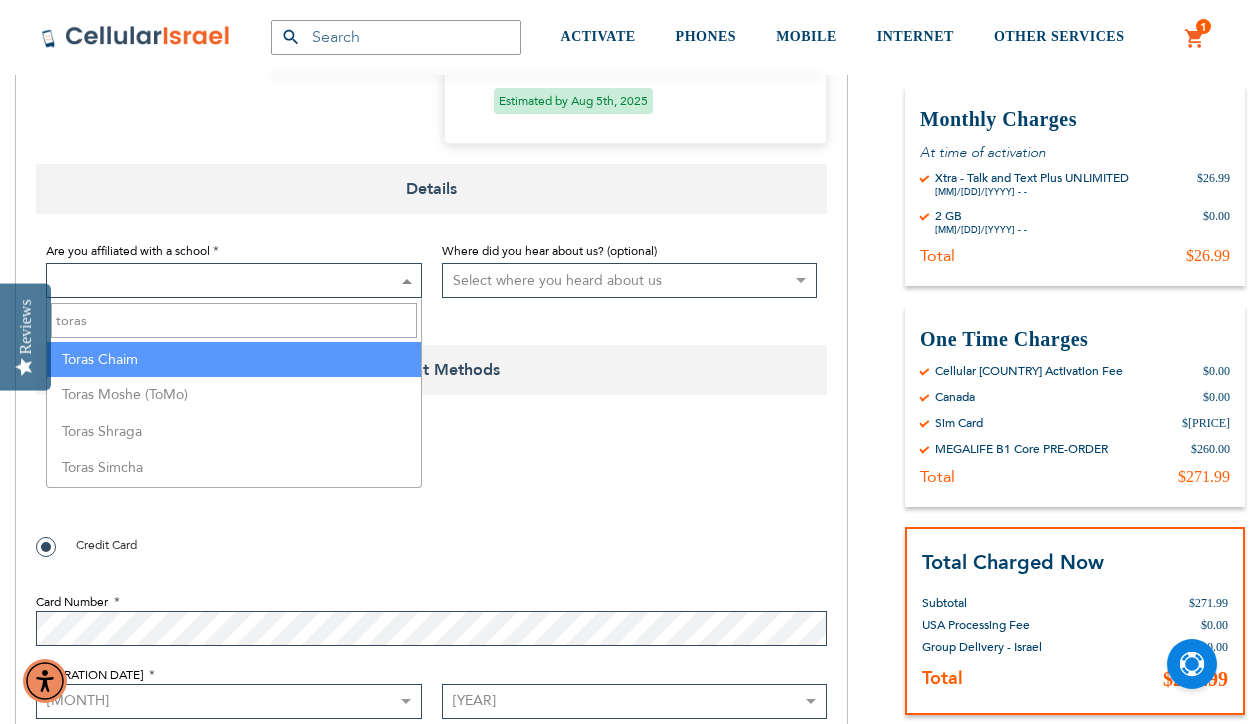 type on "toras" 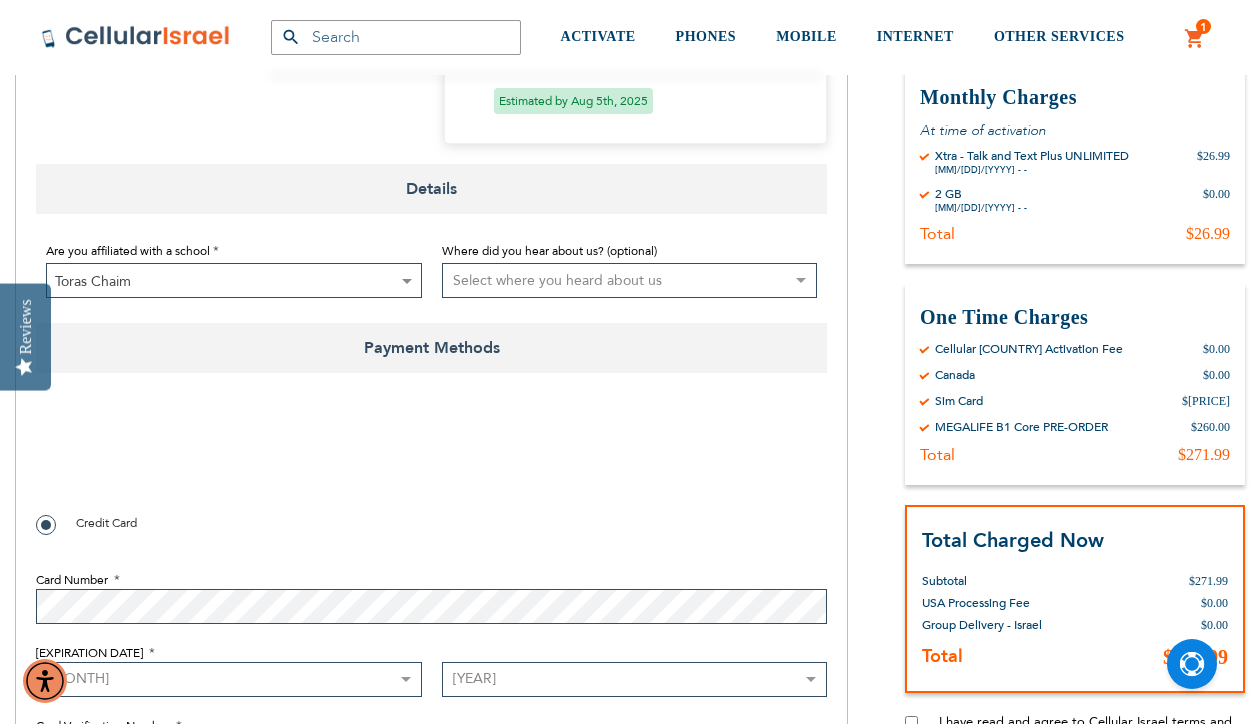 click on "Select where you heard about us Existing Customer Friend Other School/Group BP Kol Bramah Echo Torah Times Kol Haolam Kosher Trip Adviser bestfone ShukiPhone Kesher Cellular Nati Samet Planet Cell BP Graphics Newcomers Guide Kesher Cellular HCC Pen Masa Umatan Ezras Achim calendar Lakewood Directory Hamodia Online Yeshiva store Vacation Jerusalem Gedalya Berlin Best Sim Nati Jewish Pocket Guide Jewish Business Directory Whats Doing in Waterbury Mrs. Libby Cohen Best Sim Online Search Lebovitz Gilbert Chaim Perlow Shimmy Birnhack Nefesh Bnefesh" at bounding box center [630, 280] 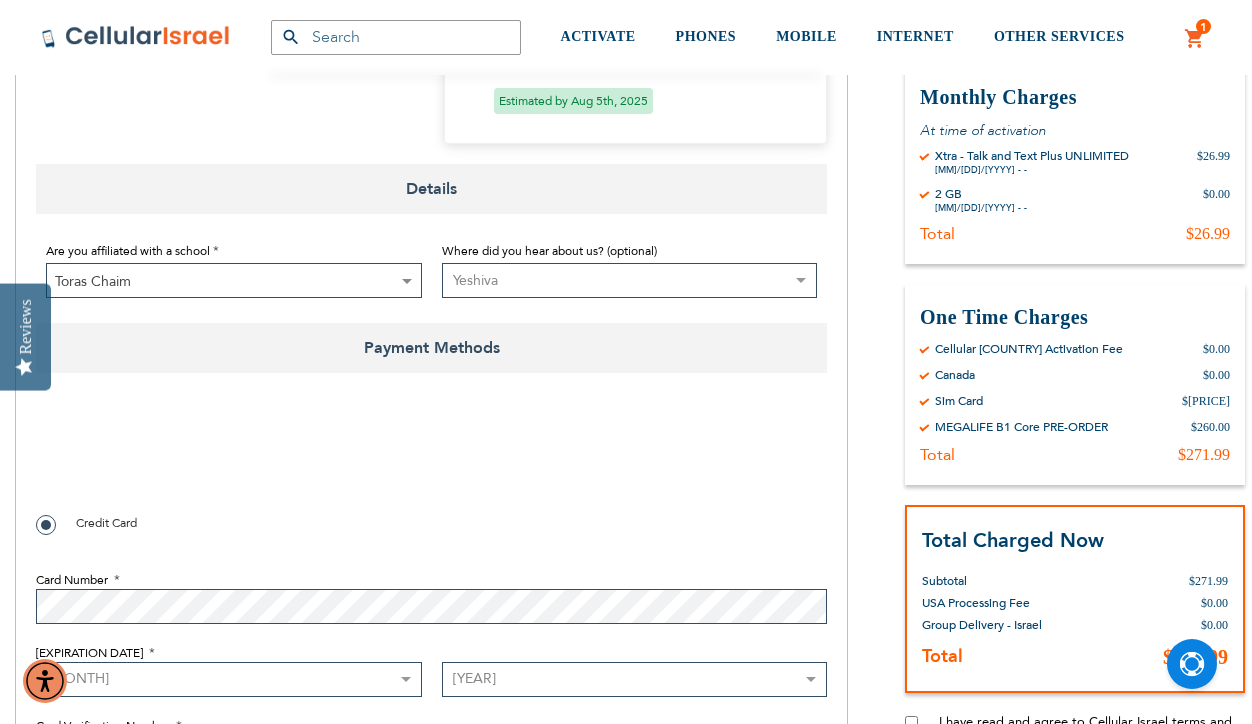 checkbox on "true" 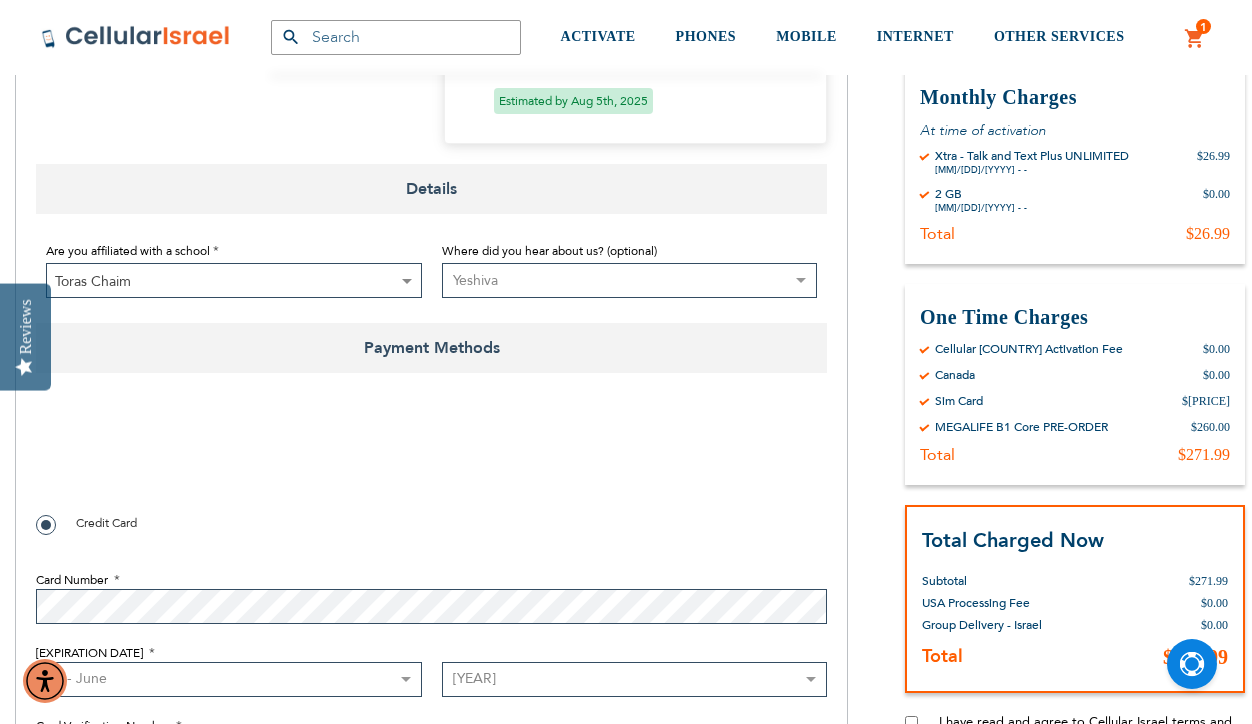 select on "2028" 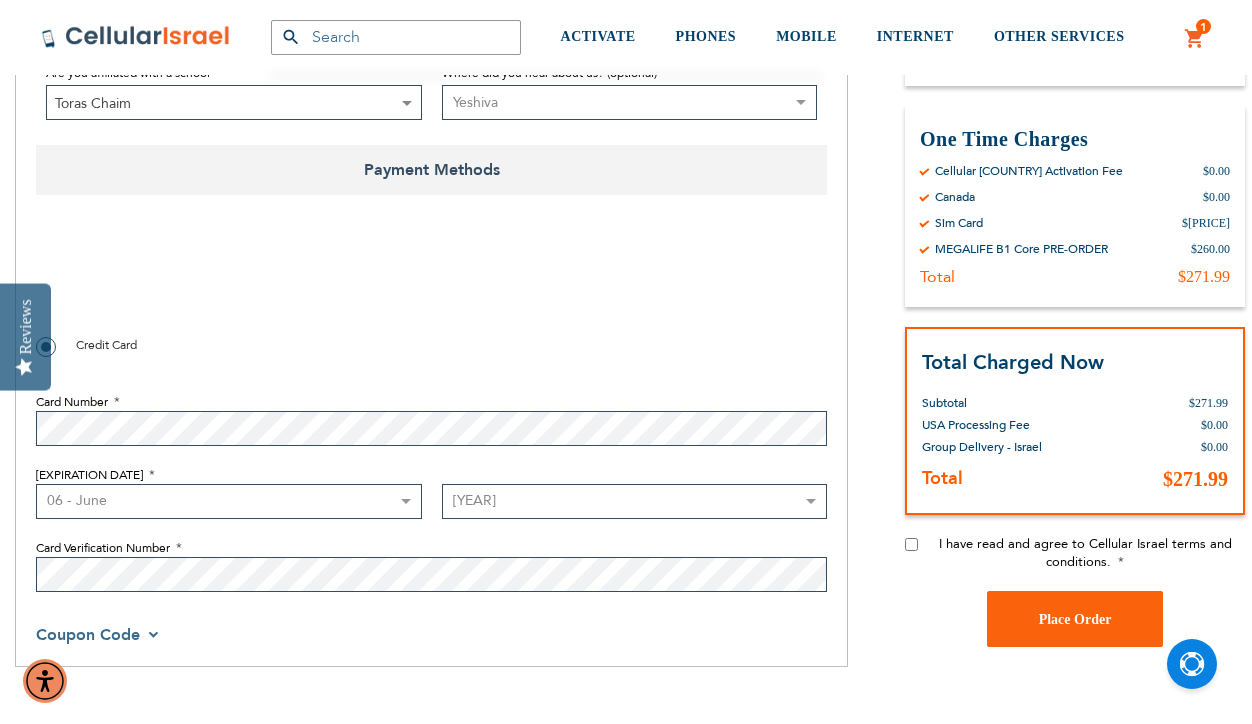 scroll, scrollTop: 1510, scrollLeft: 0, axis: vertical 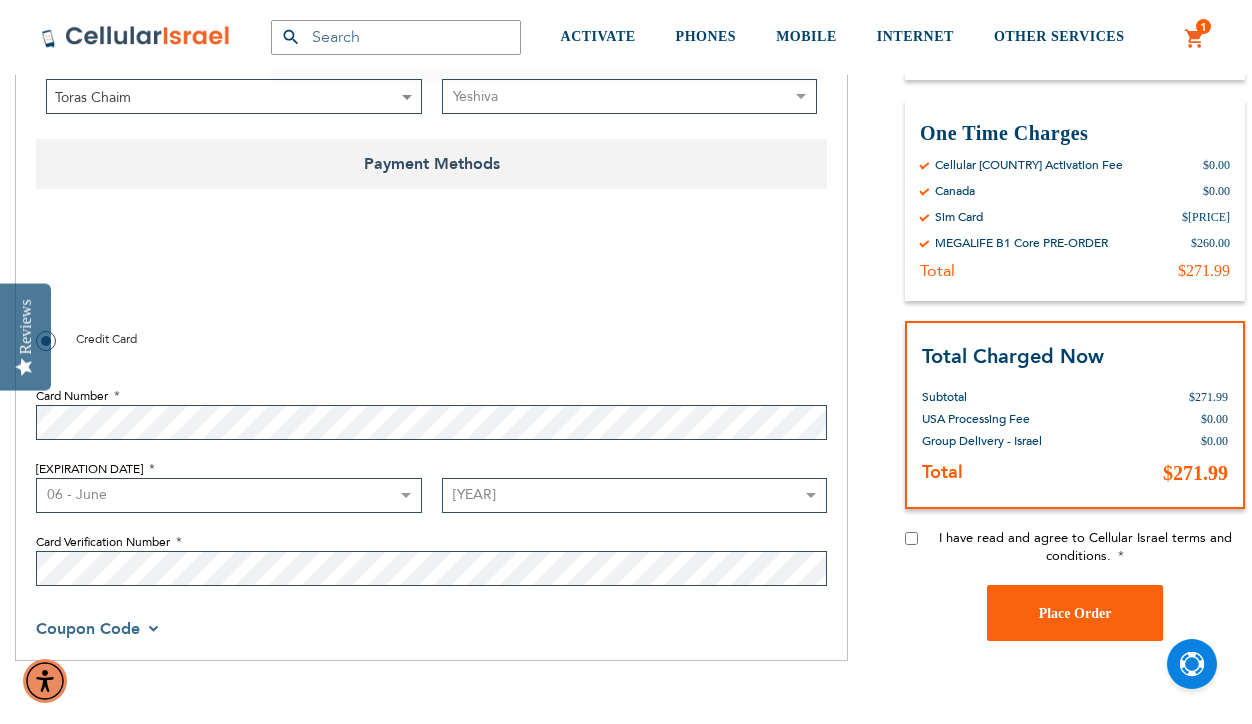 click on "I have read and agree to Cellular Israel terms and conditions." at bounding box center [911, 538] 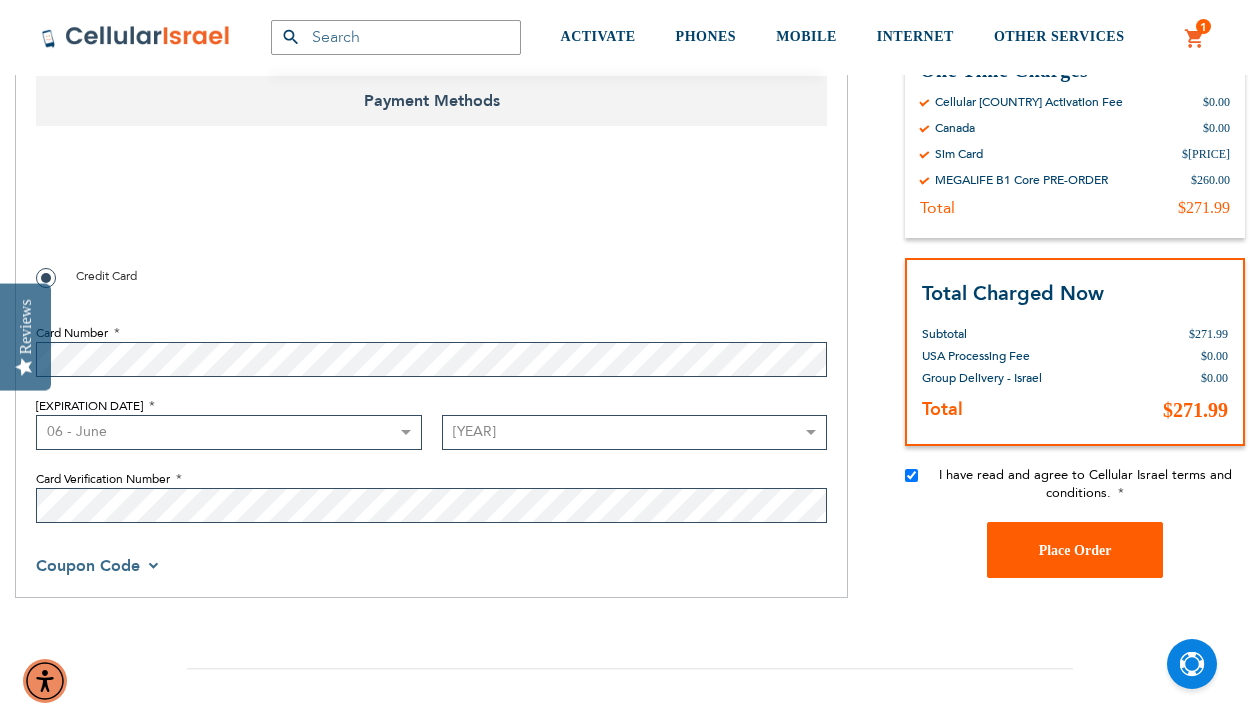 scroll, scrollTop: 1619, scrollLeft: 0, axis: vertical 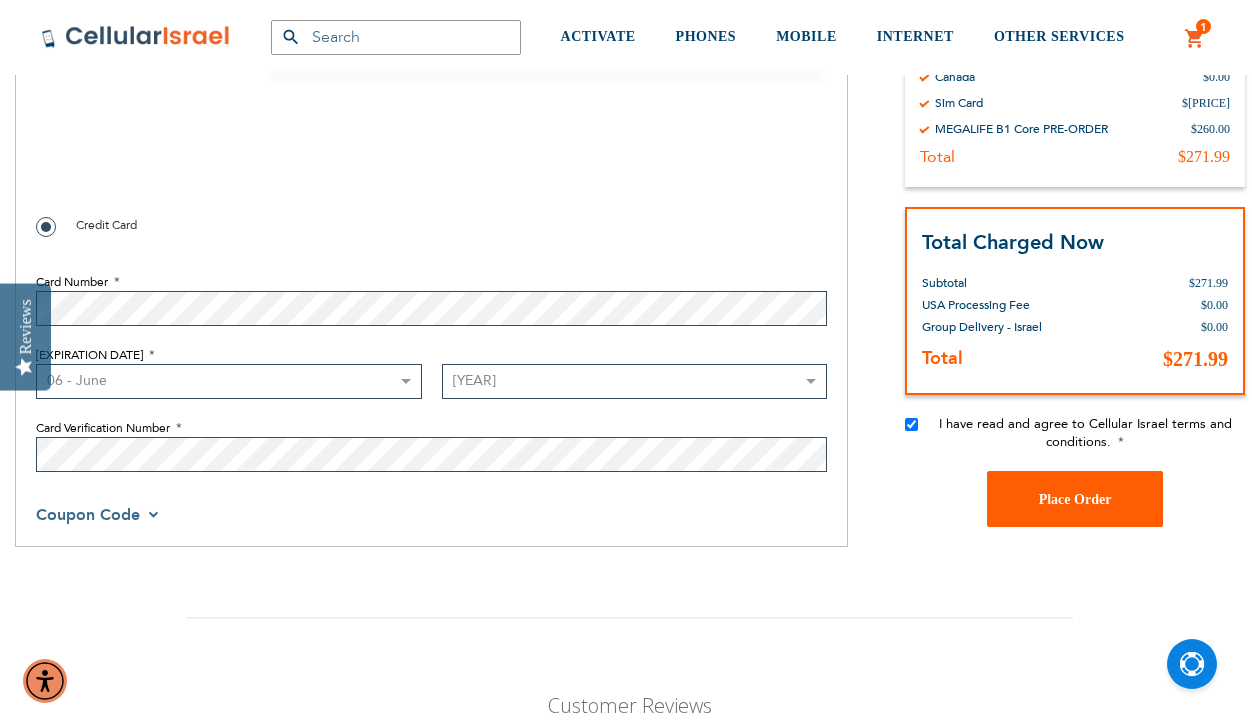 click on "Place Order" at bounding box center (1075, 498) 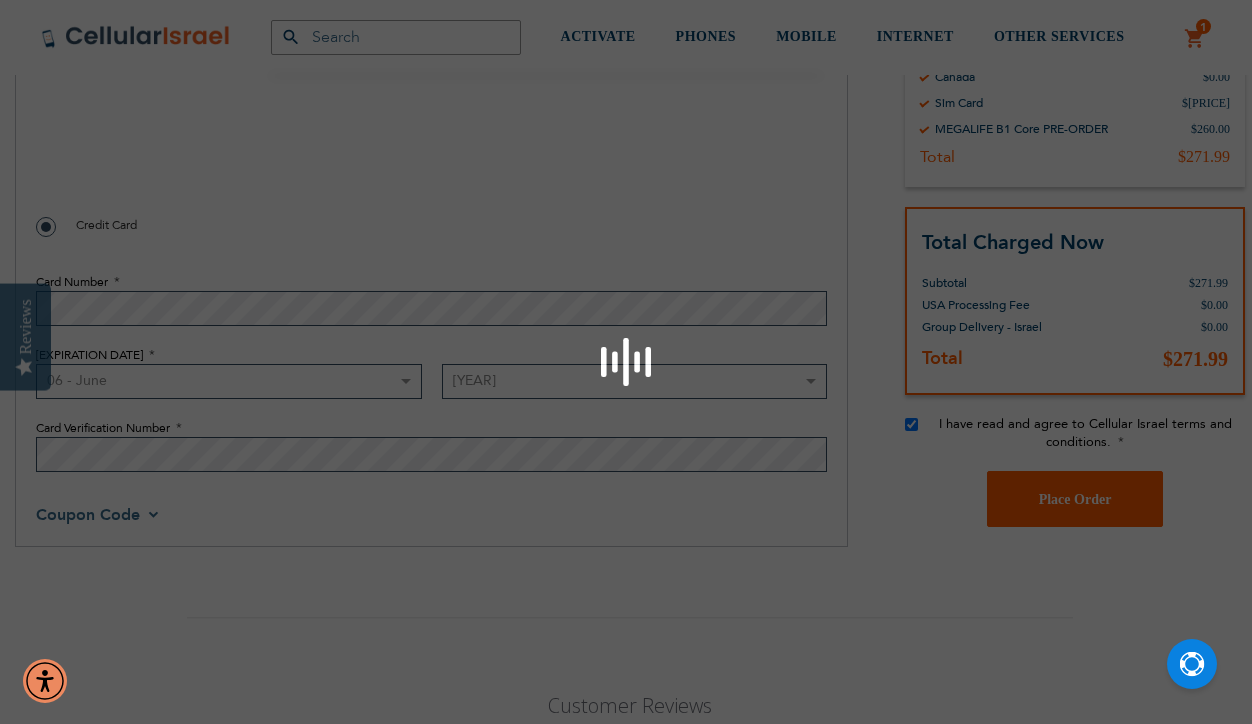 checkbox on "false" 